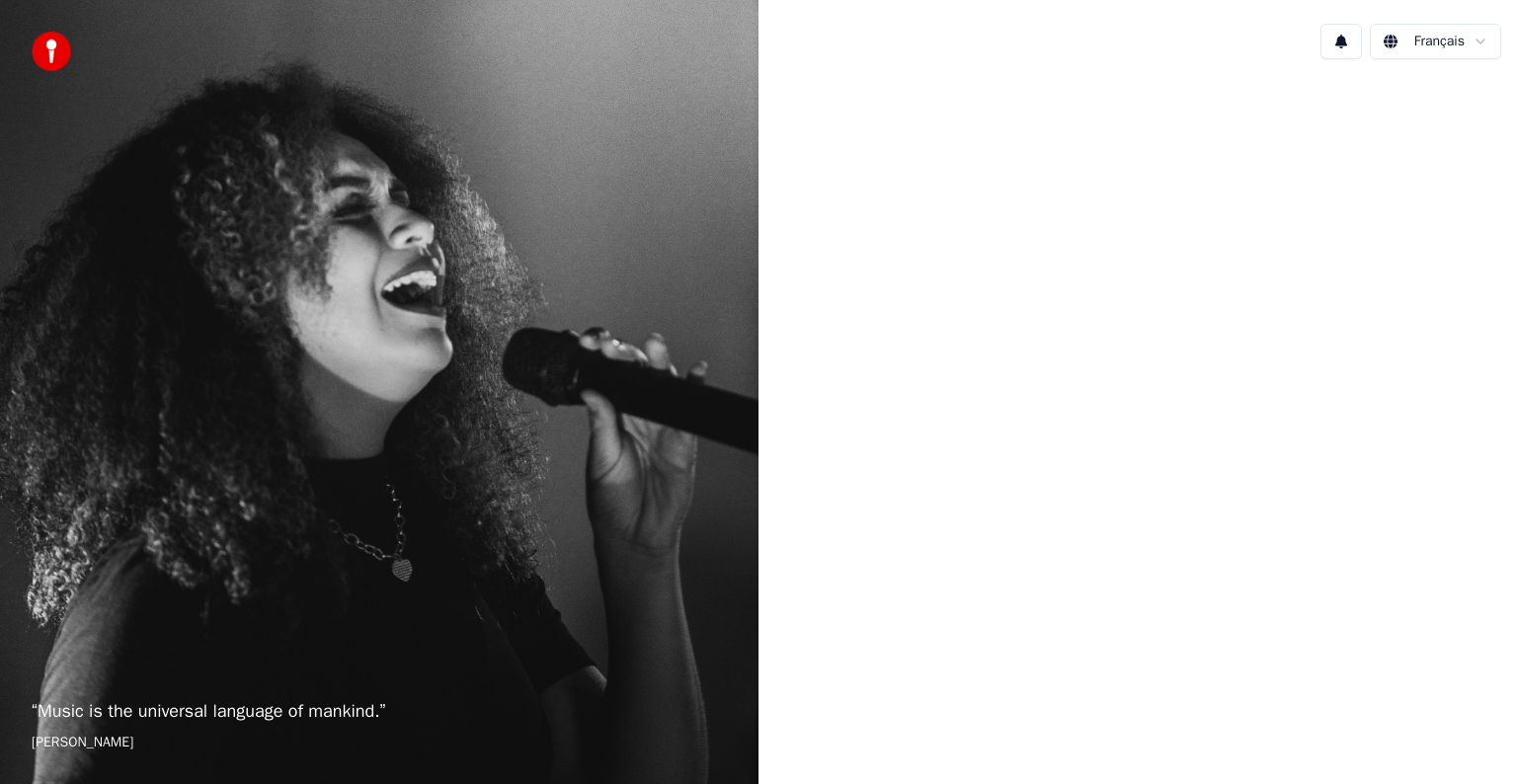scroll, scrollTop: 0, scrollLeft: 0, axis: both 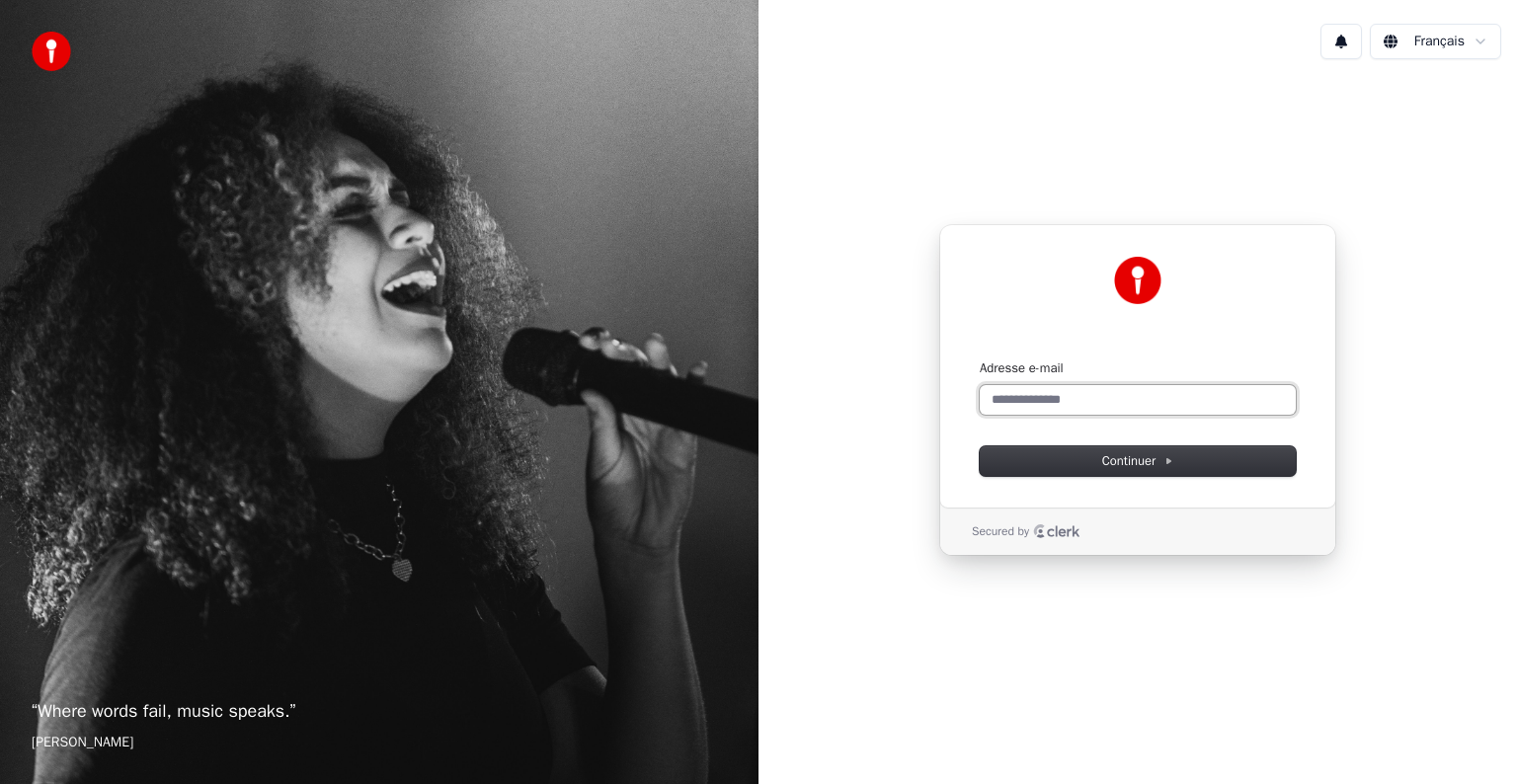 click on "Adresse e-mail" at bounding box center [1138, 400] 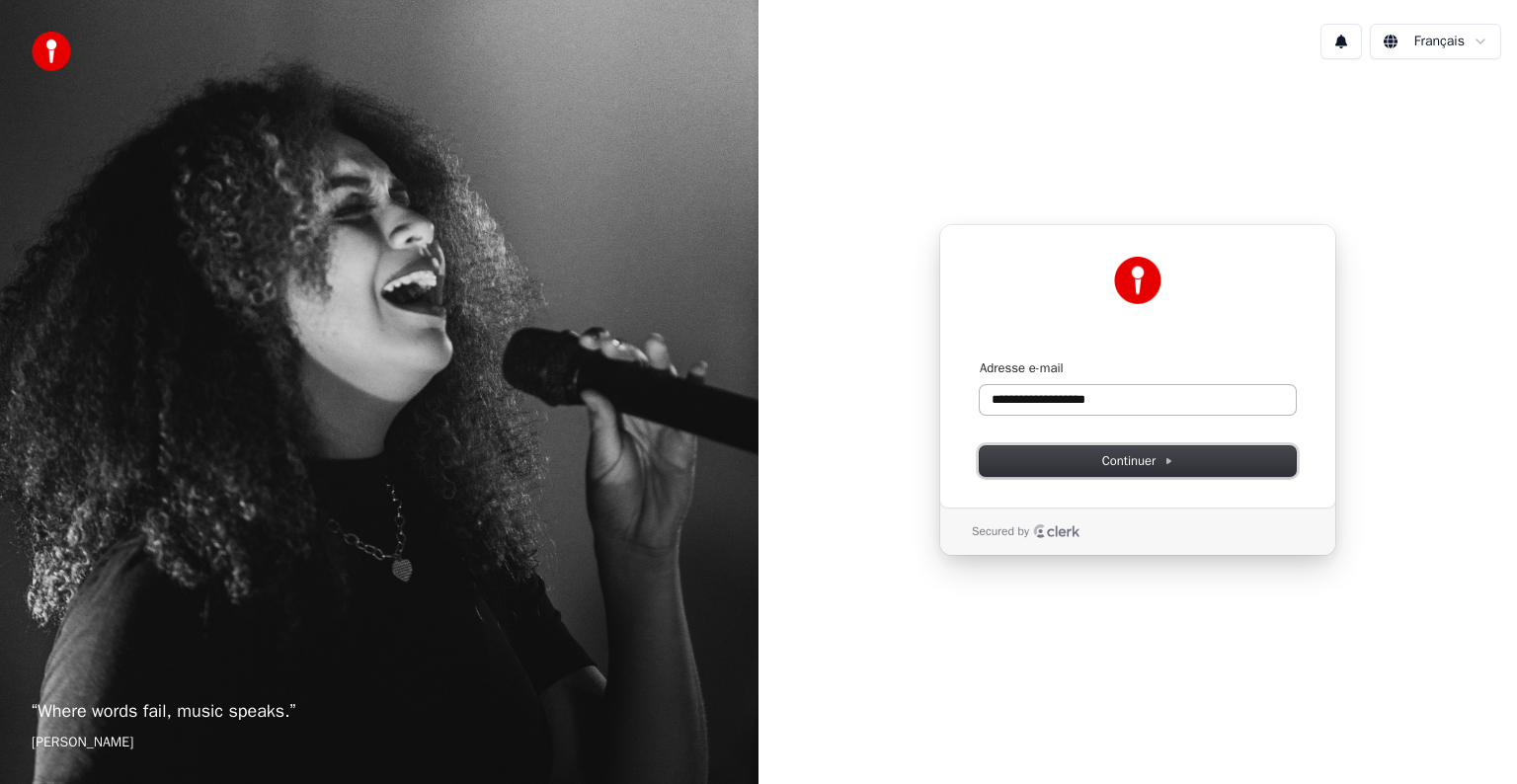 type on "**********" 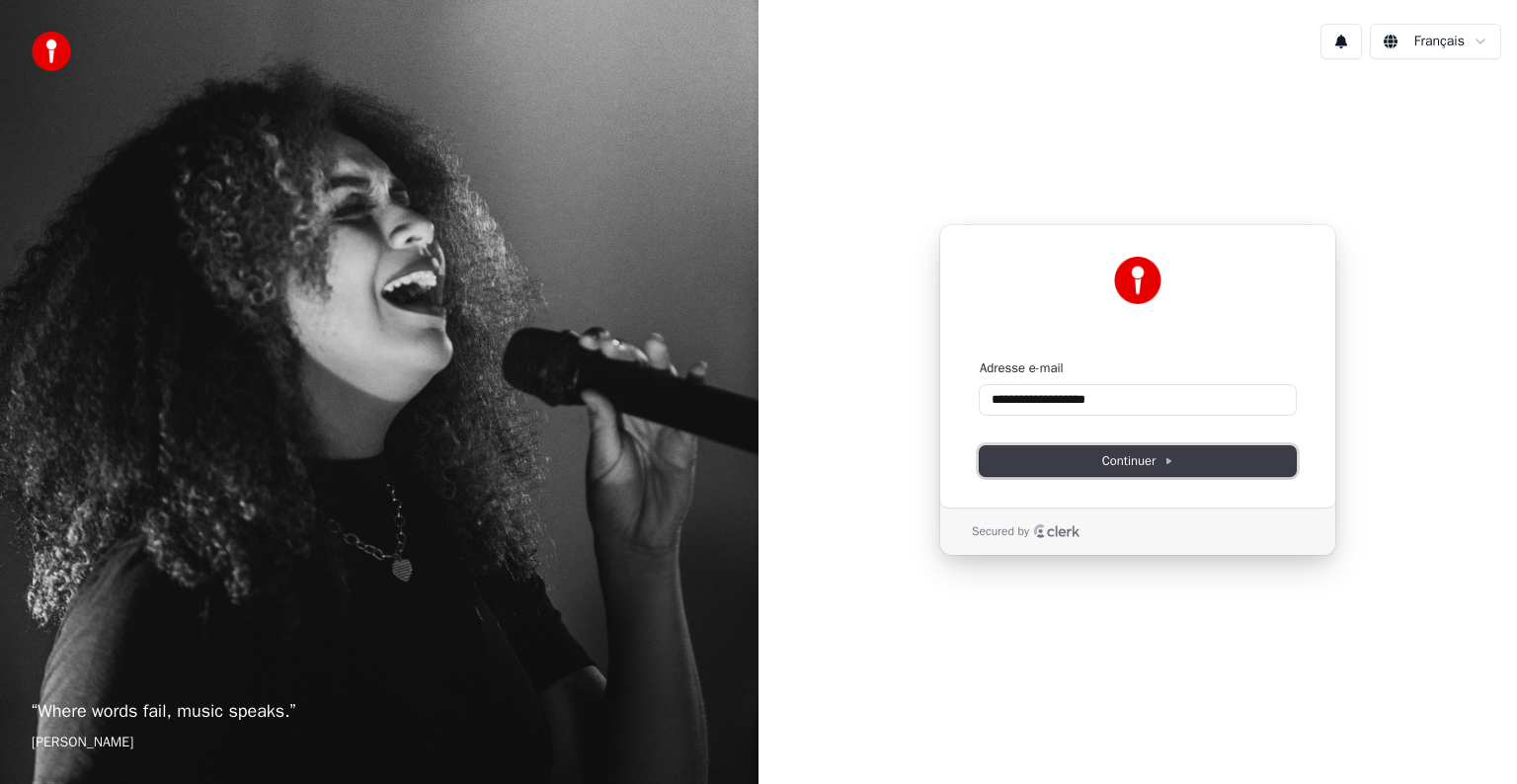 click on "Continuer" at bounding box center [1138, 461] 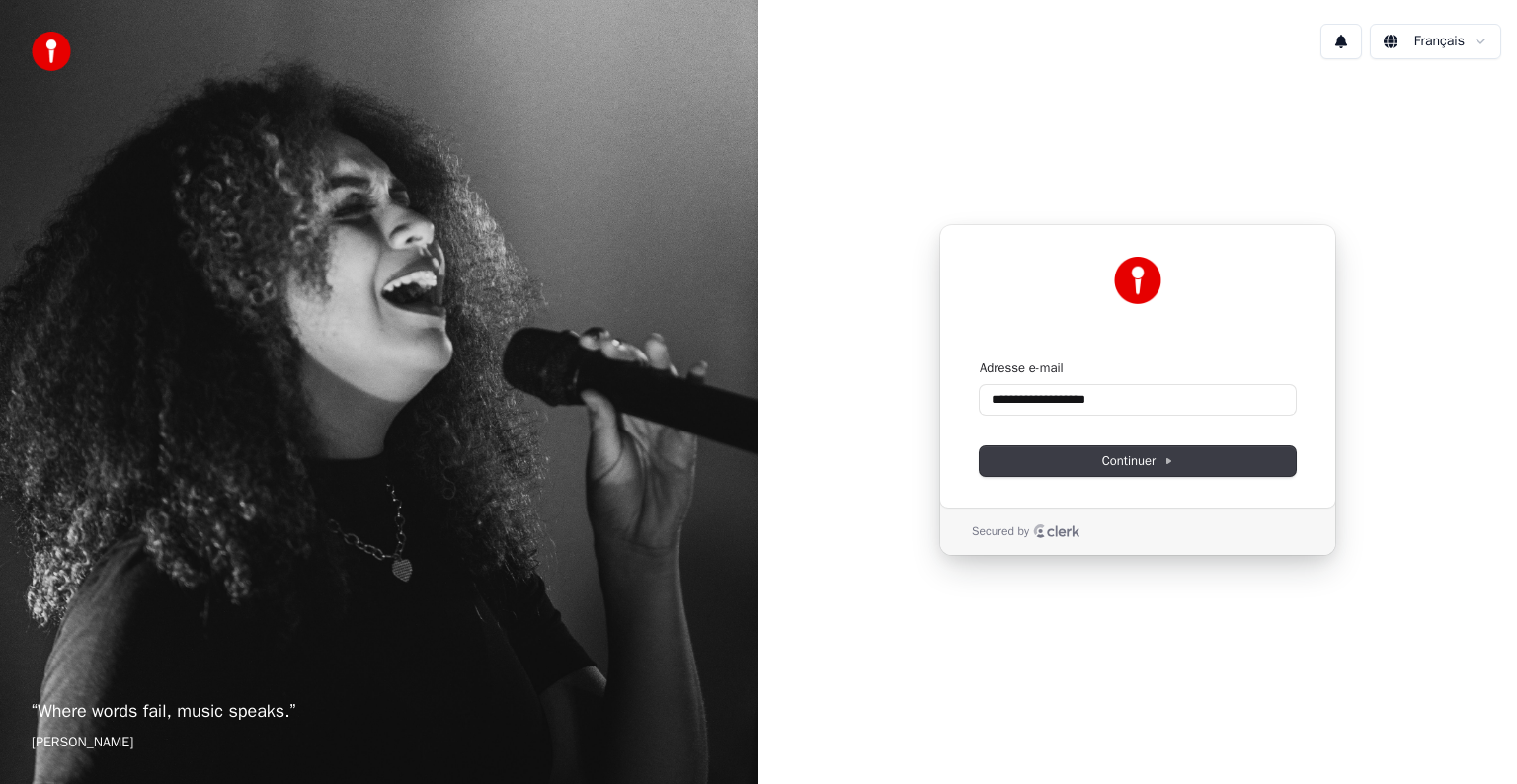 type on "**********" 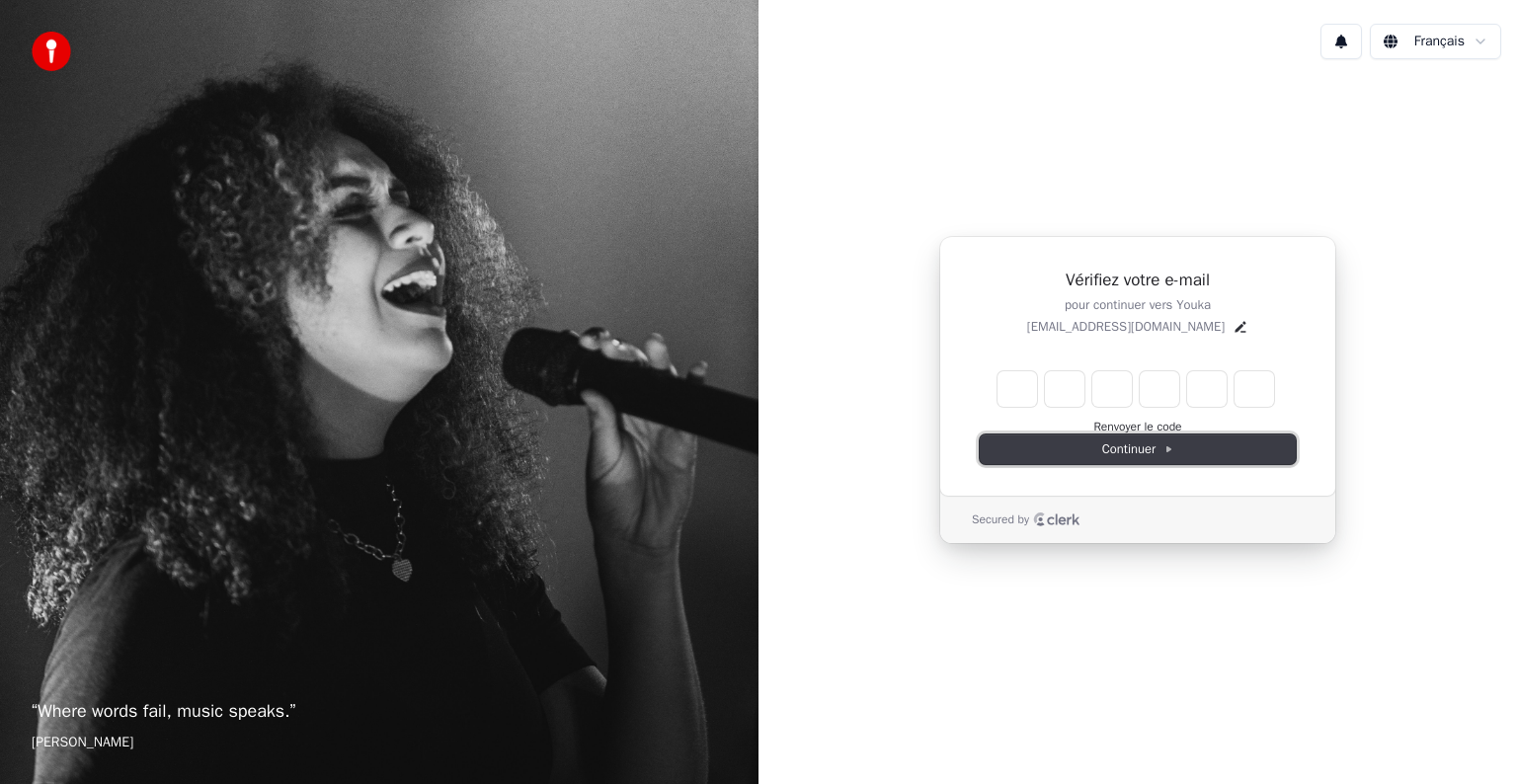 click on "Continuer" at bounding box center (1138, 449) 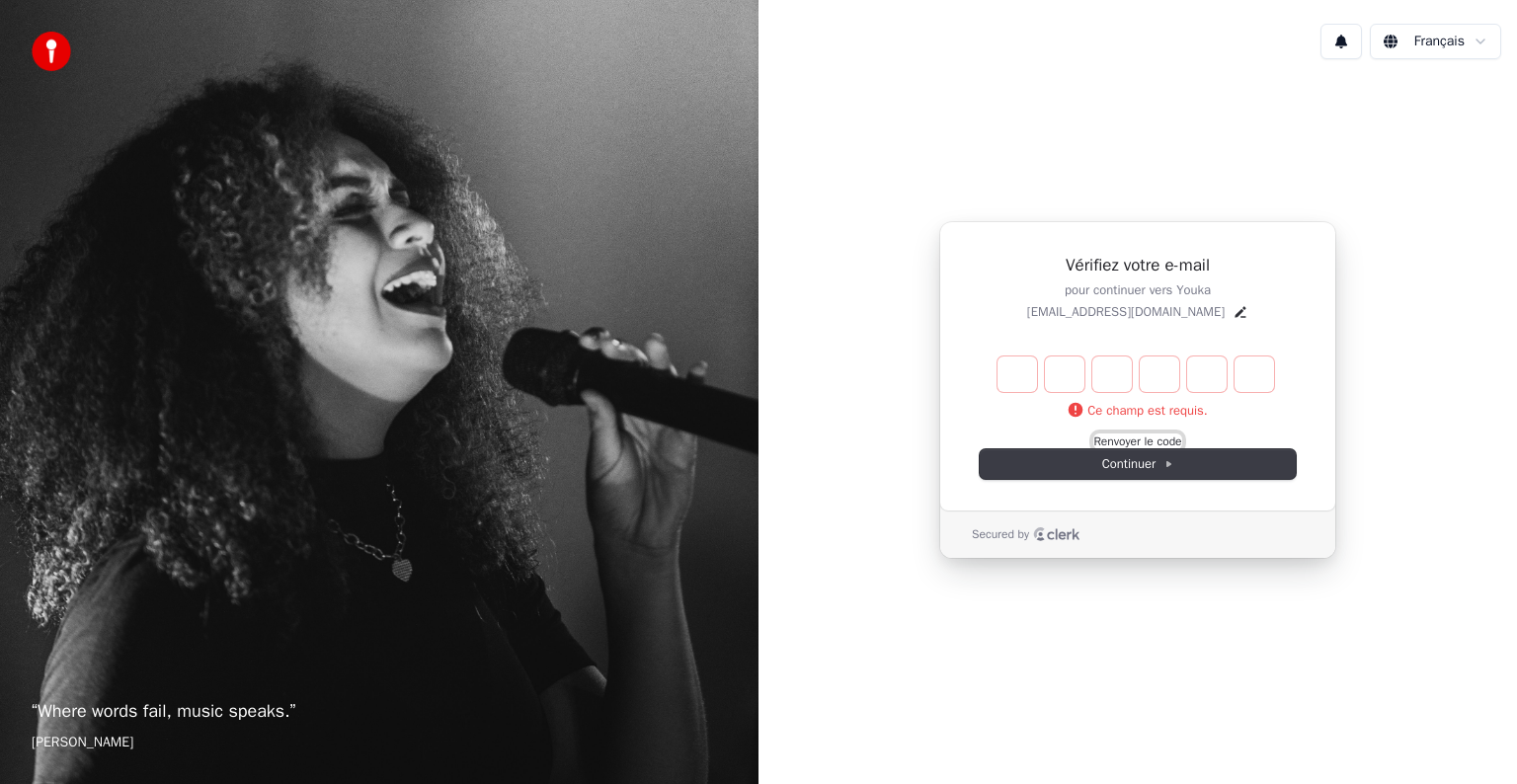 click on "Renvoyer le code" at bounding box center [1137, 441] 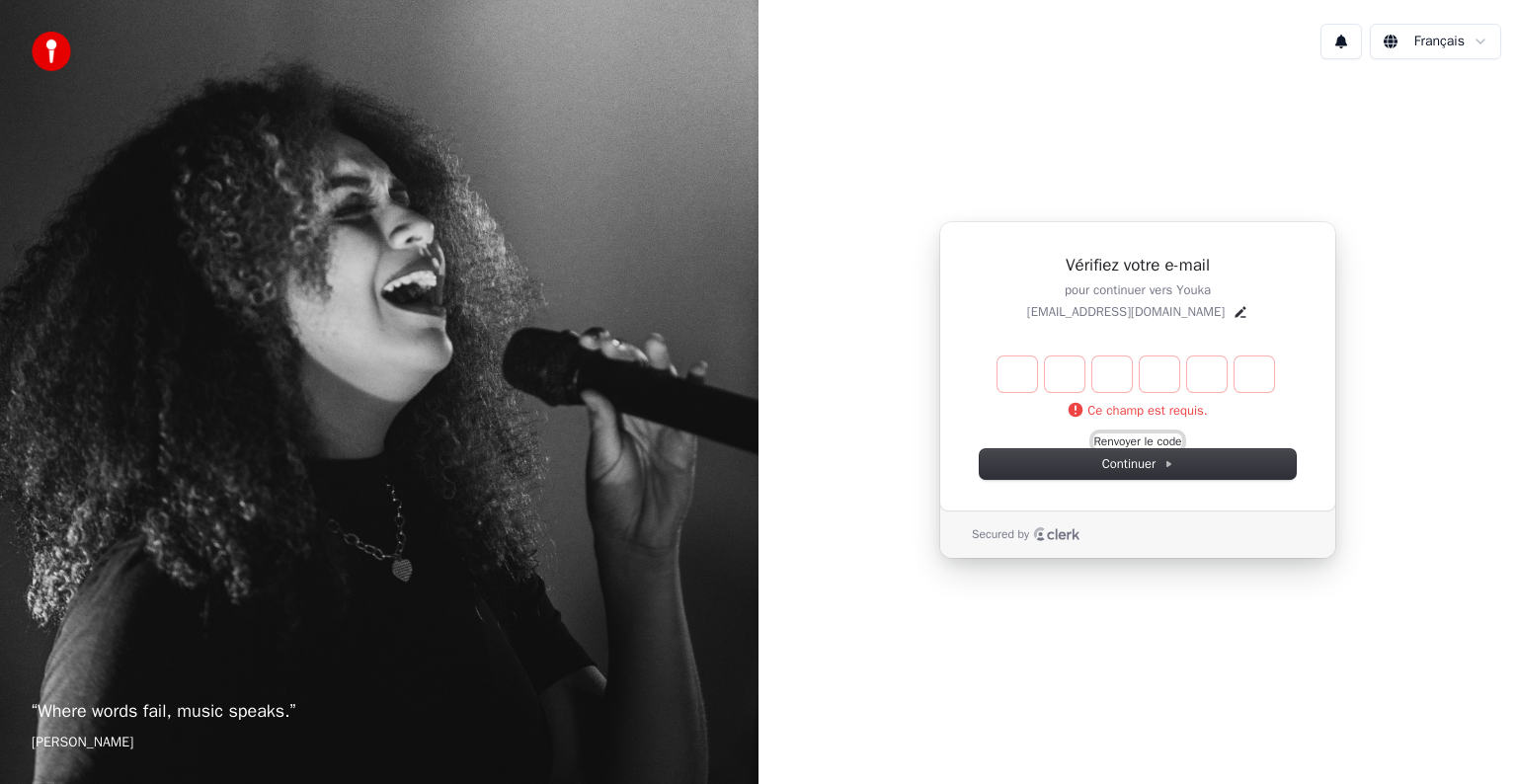 drag, startPoint x: 1169, startPoint y: 438, endPoint x: 1185, endPoint y: 438, distance: 16 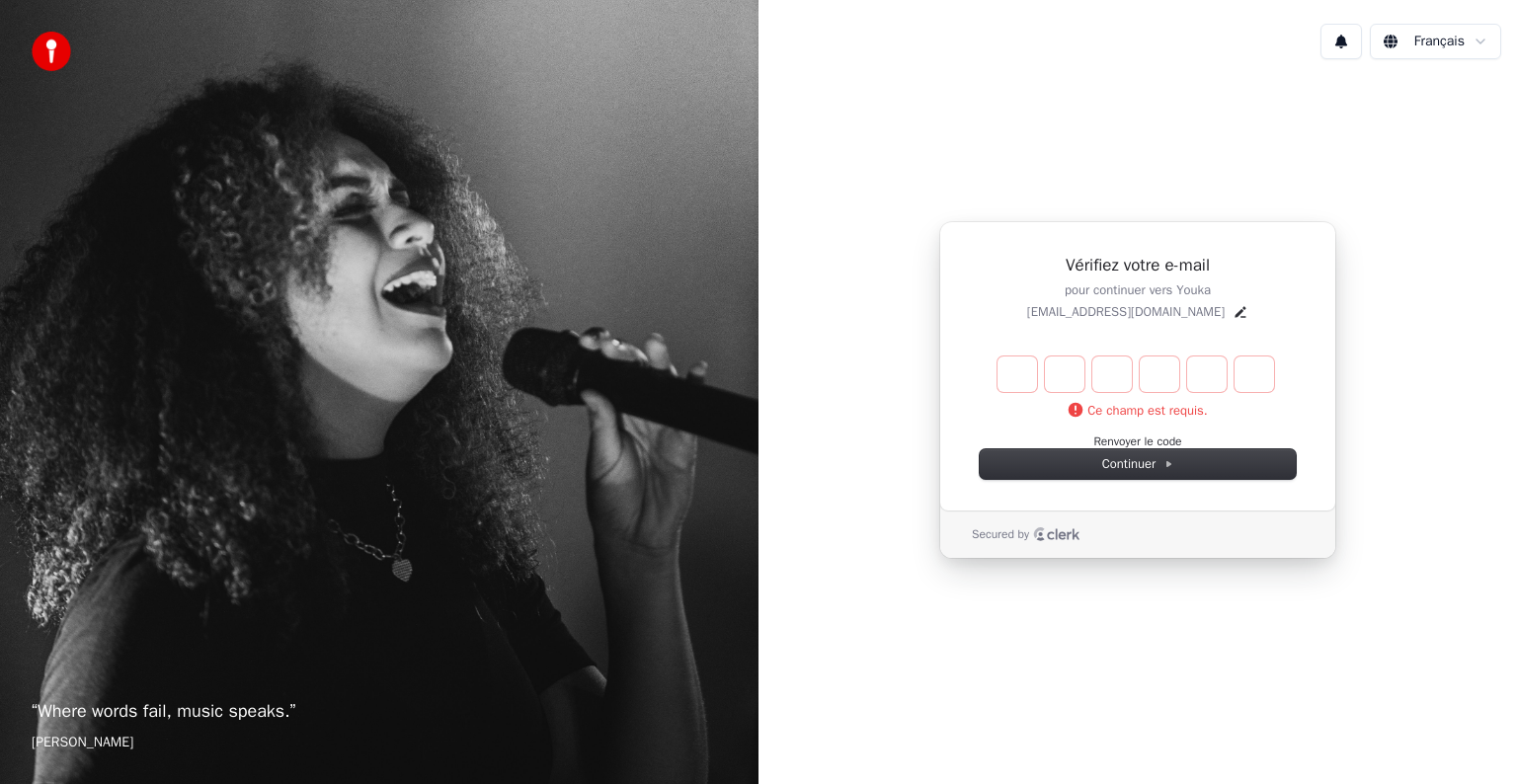 click on "[PERSON_NAME] est requis. Renvoyer le code" at bounding box center [1138, 401] 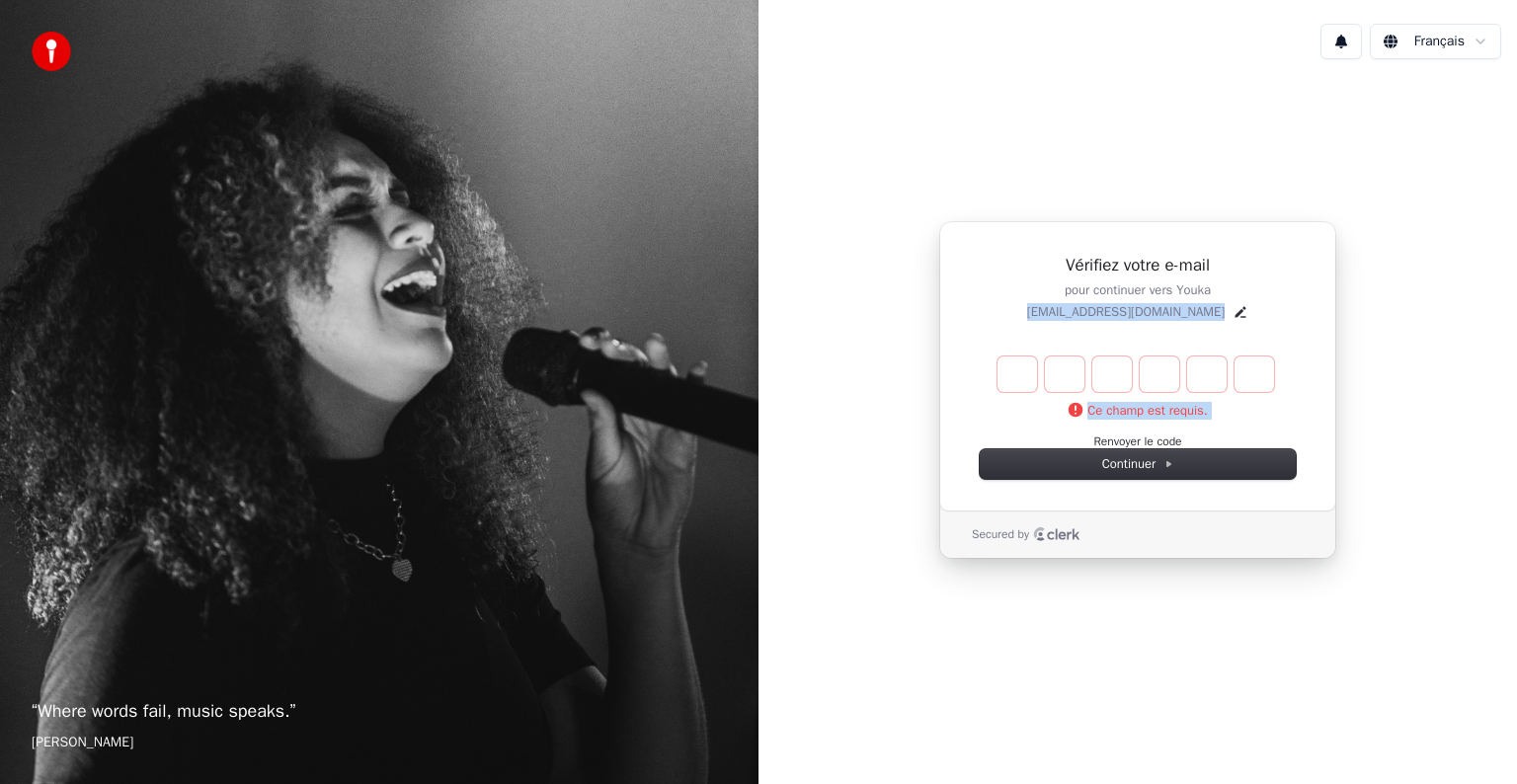 drag, startPoint x: 1185, startPoint y: 438, endPoint x: 929, endPoint y: 276, distance: 302.95214 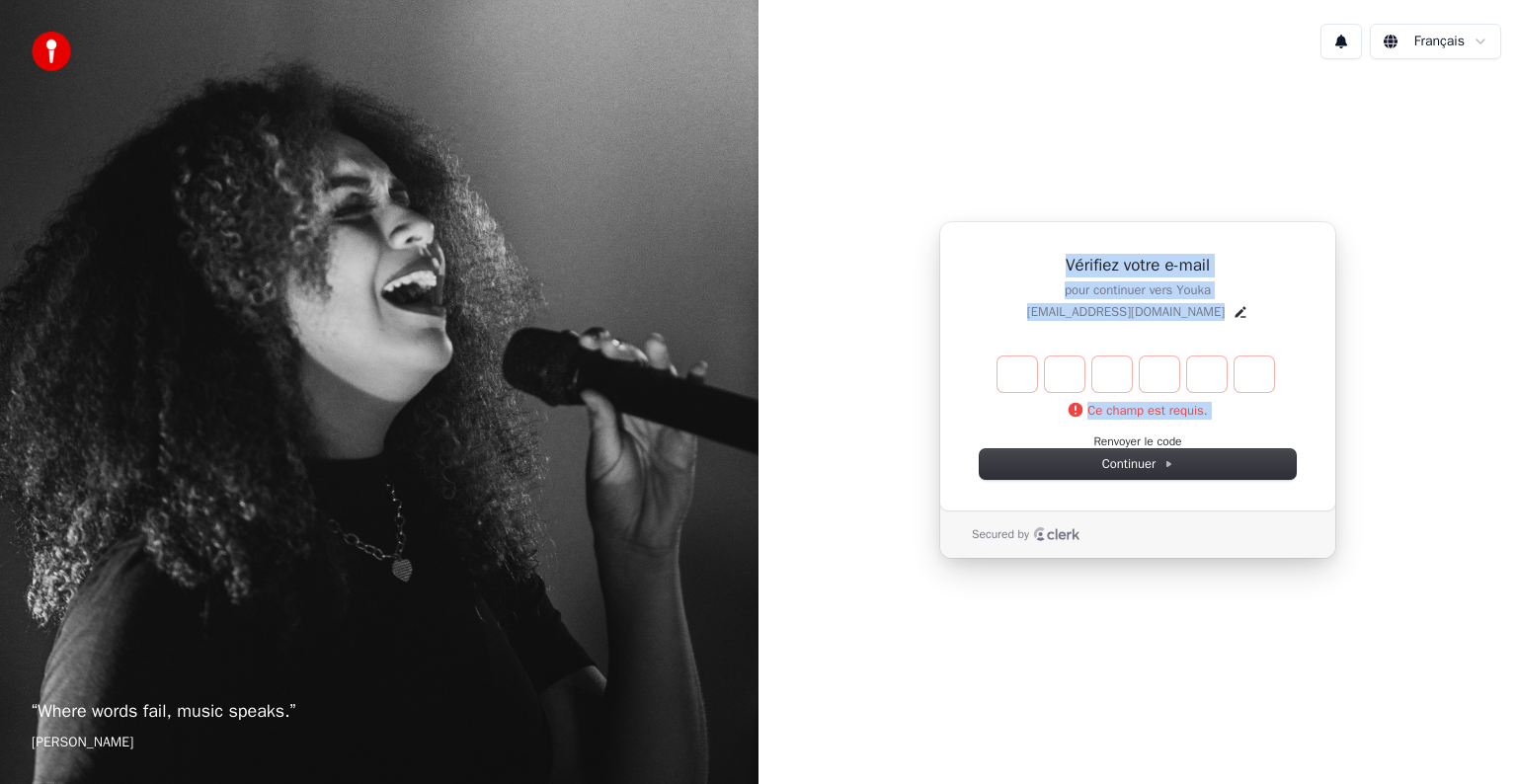 click on "Vérifiez votre e-mail pour continuer vers [PERSON_NAME] [PERSON_NAME][EMAIL_ADDRESS][DOMAIN_NAME] [PERSON_NAME] est requis. Renvoyer le code Continuer Secured by" at bounding box center (1138, 390) 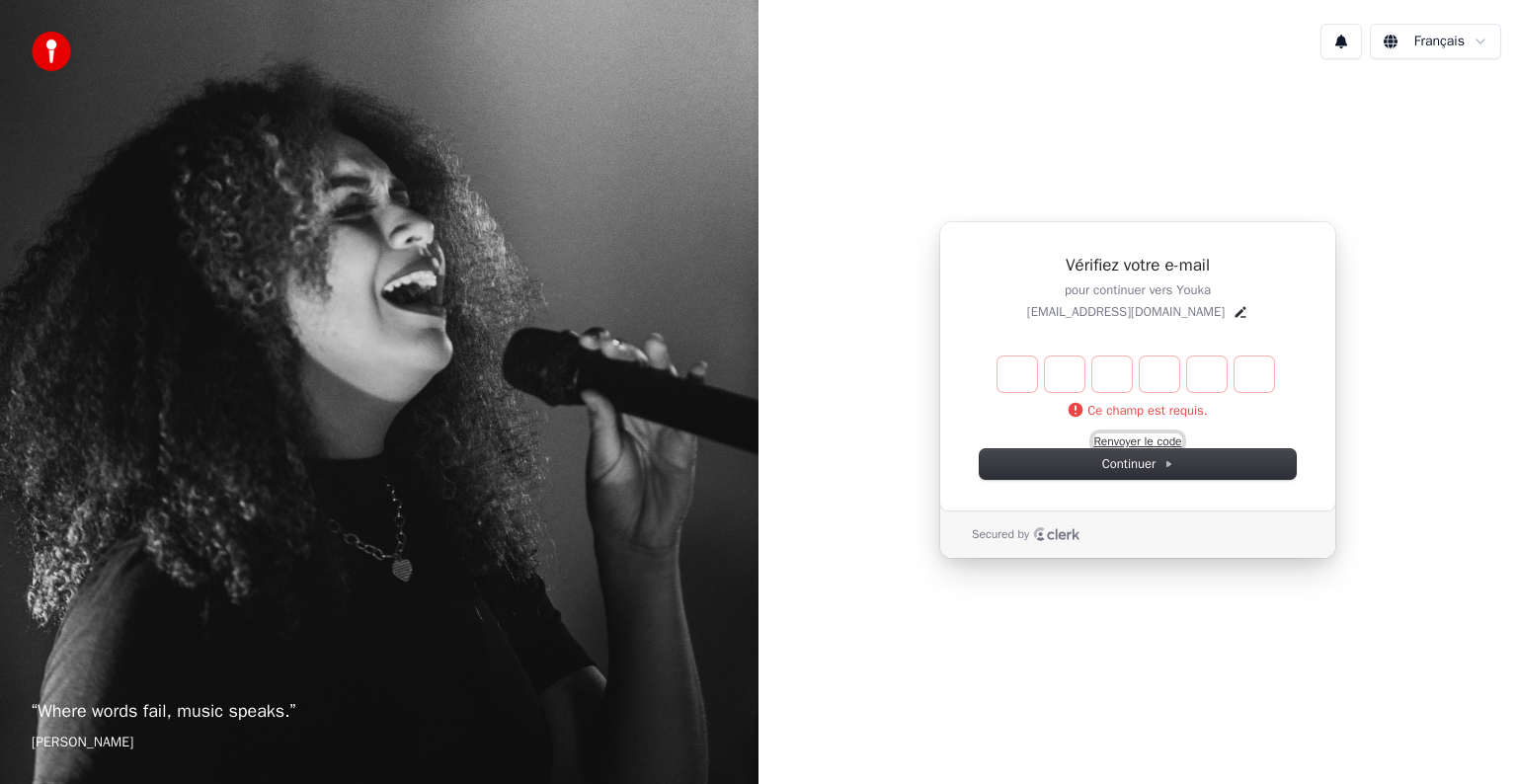 click on "Renvoyer le code" at bounding box center [1137, 441] 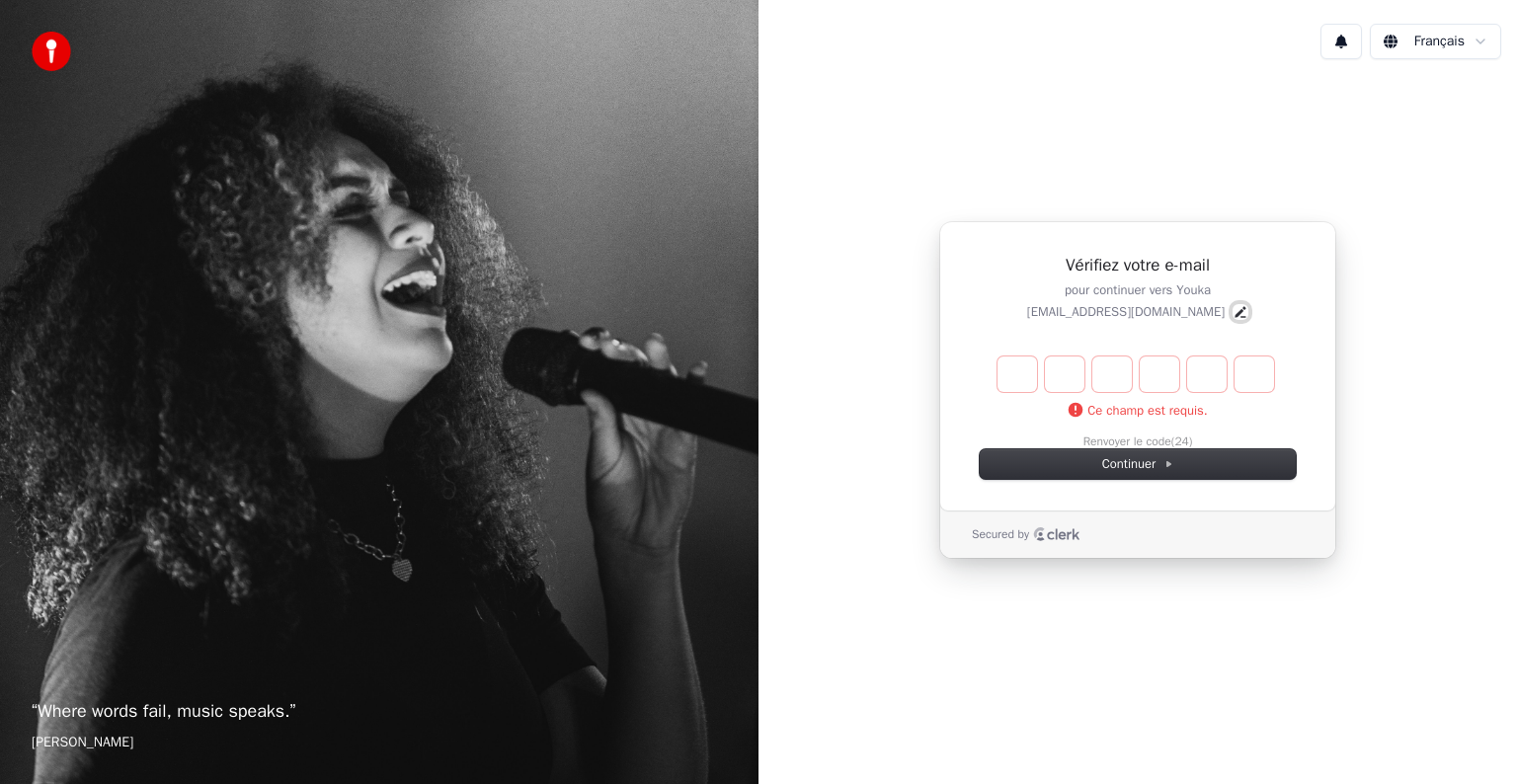click 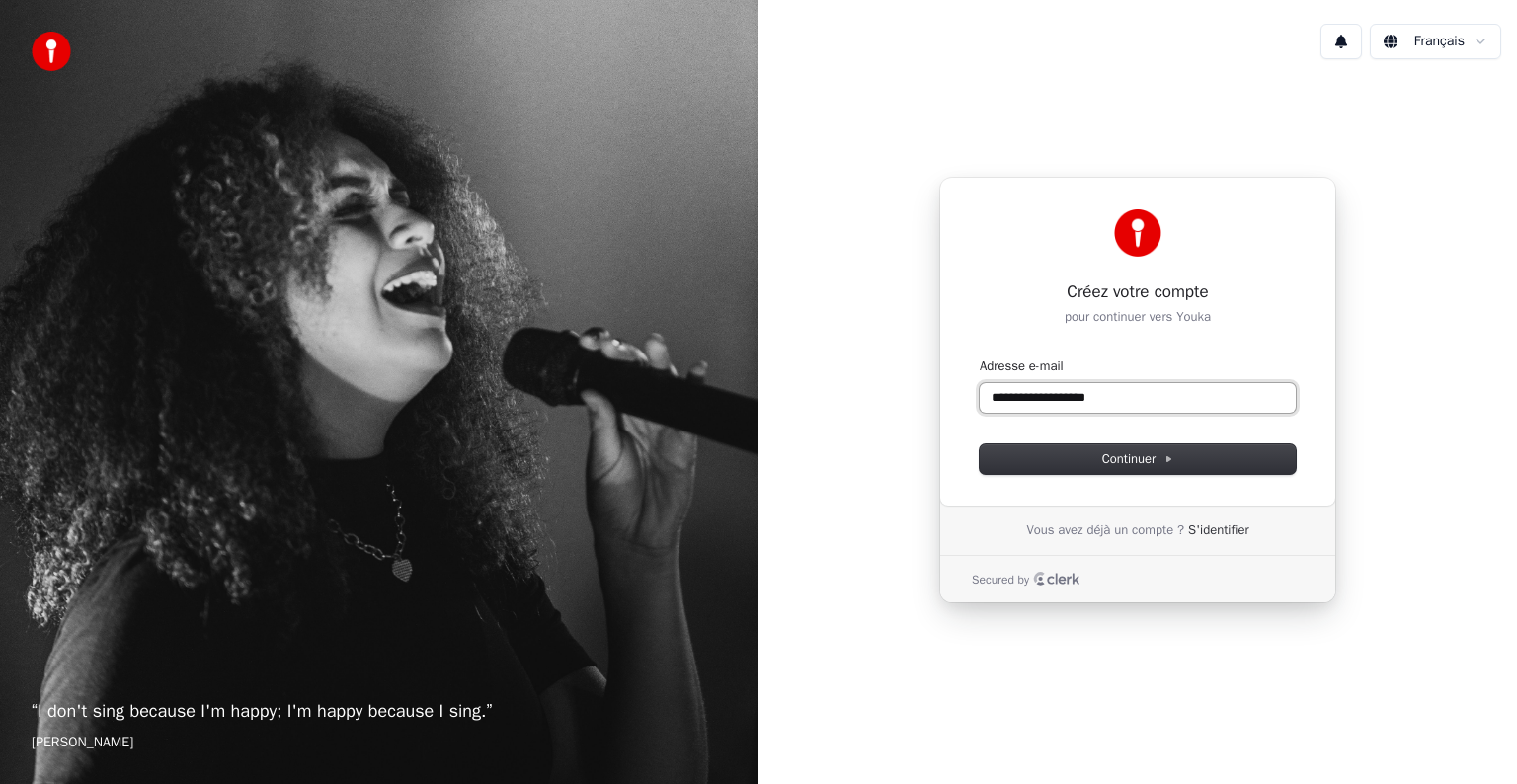 click on "**********" at bounding box center (1138, 398) 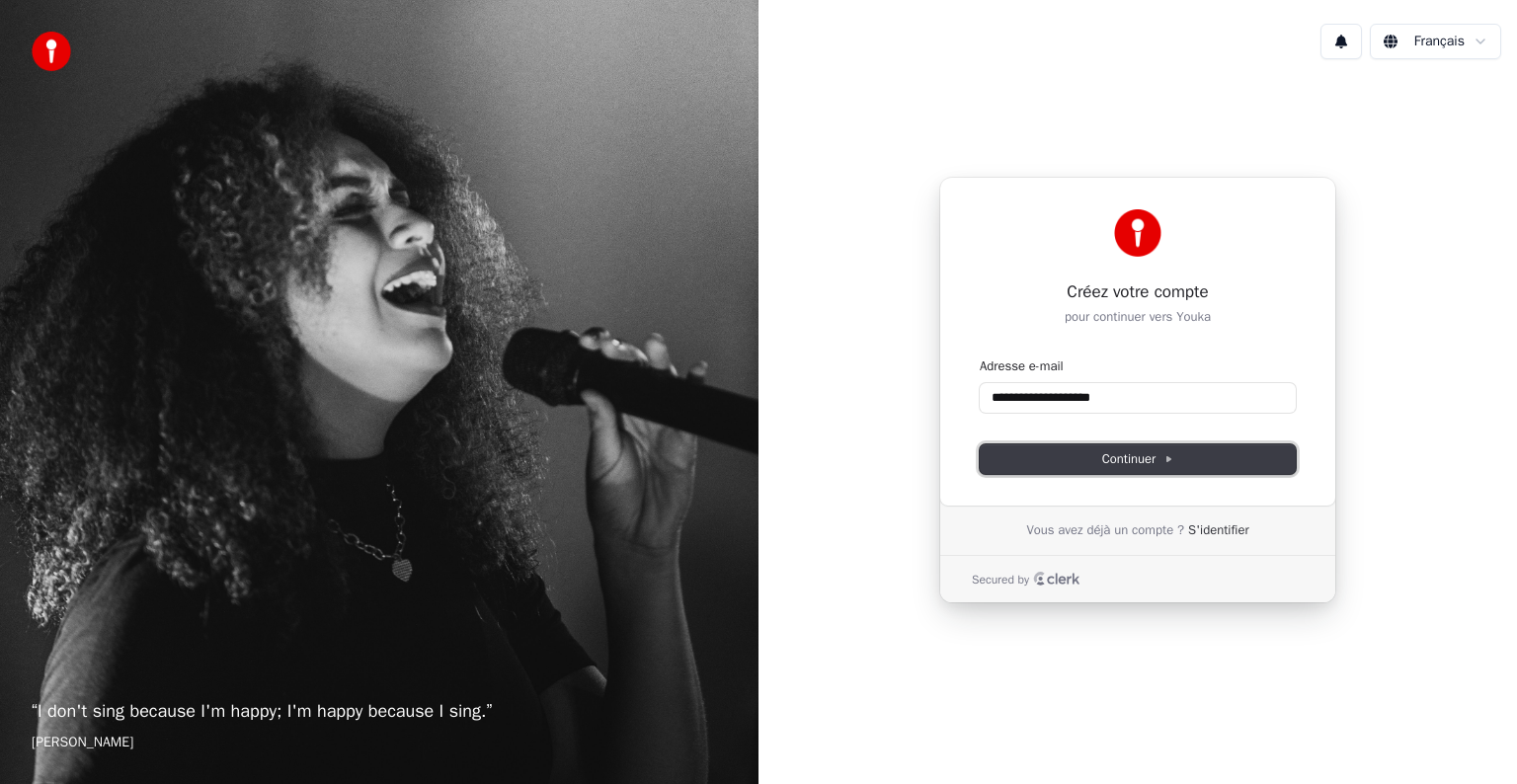 click on "Continuer" at bounding box center (1138, 459) 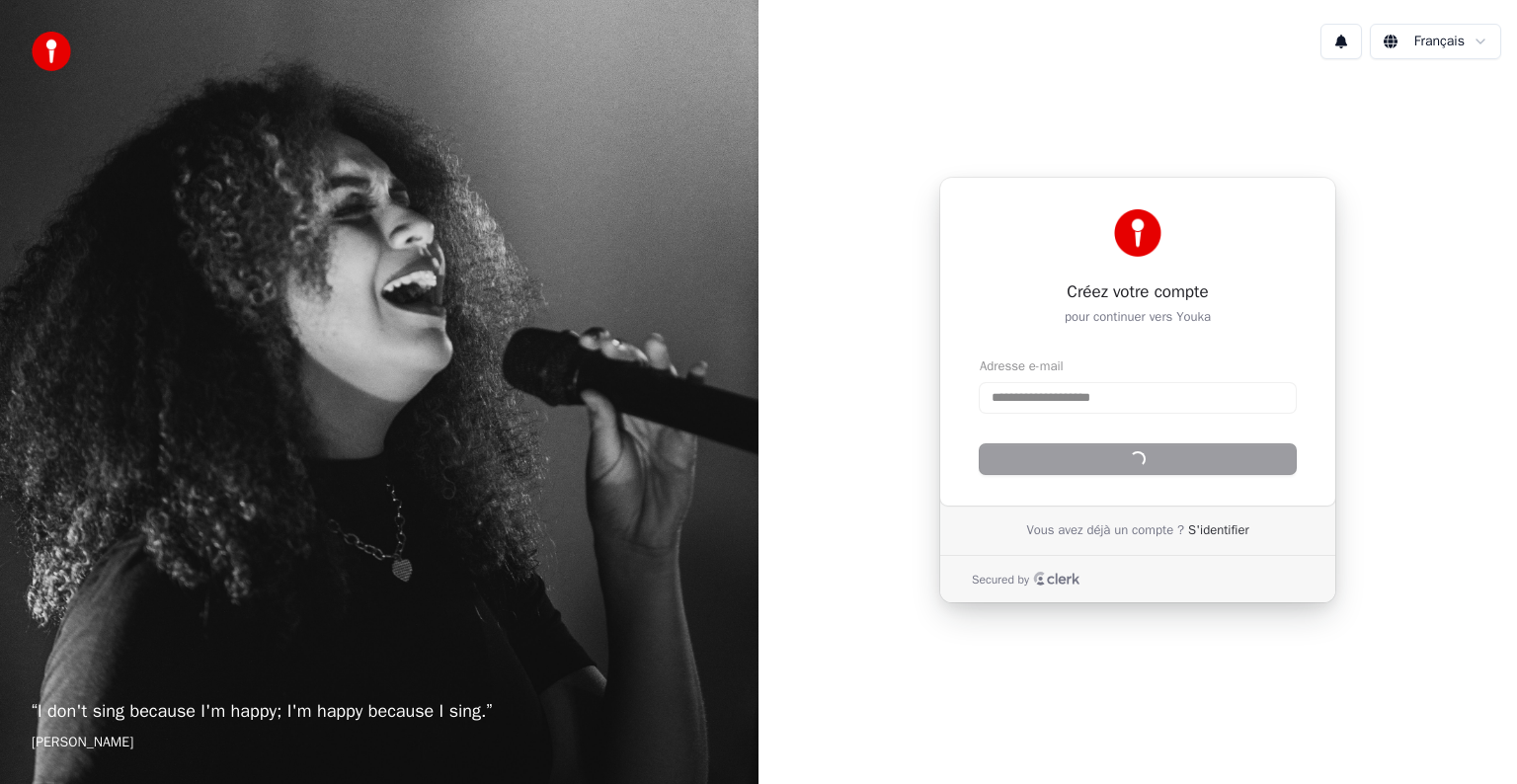type on "**********" 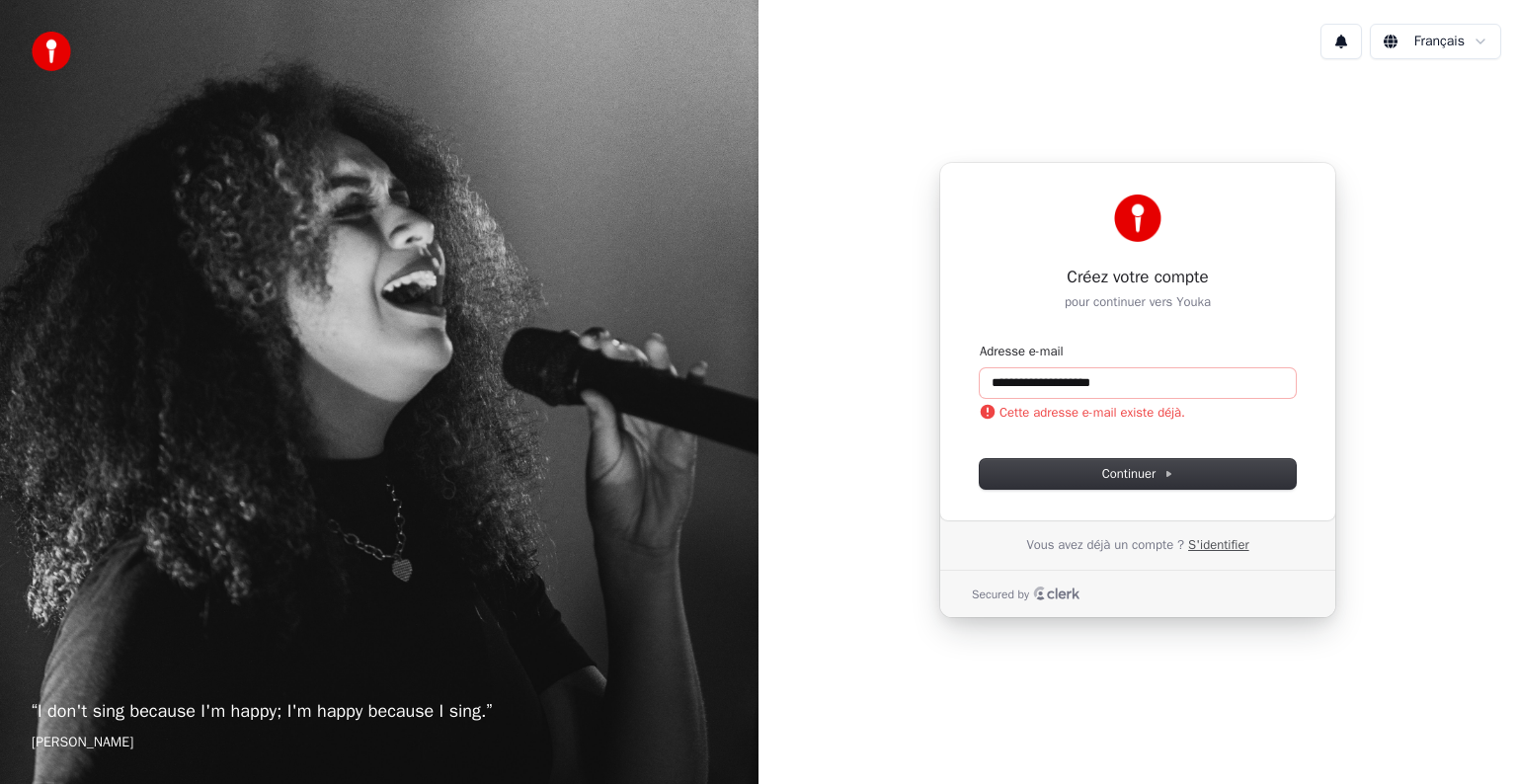 click on "S'identifier" at bounding box center (1219, 545) 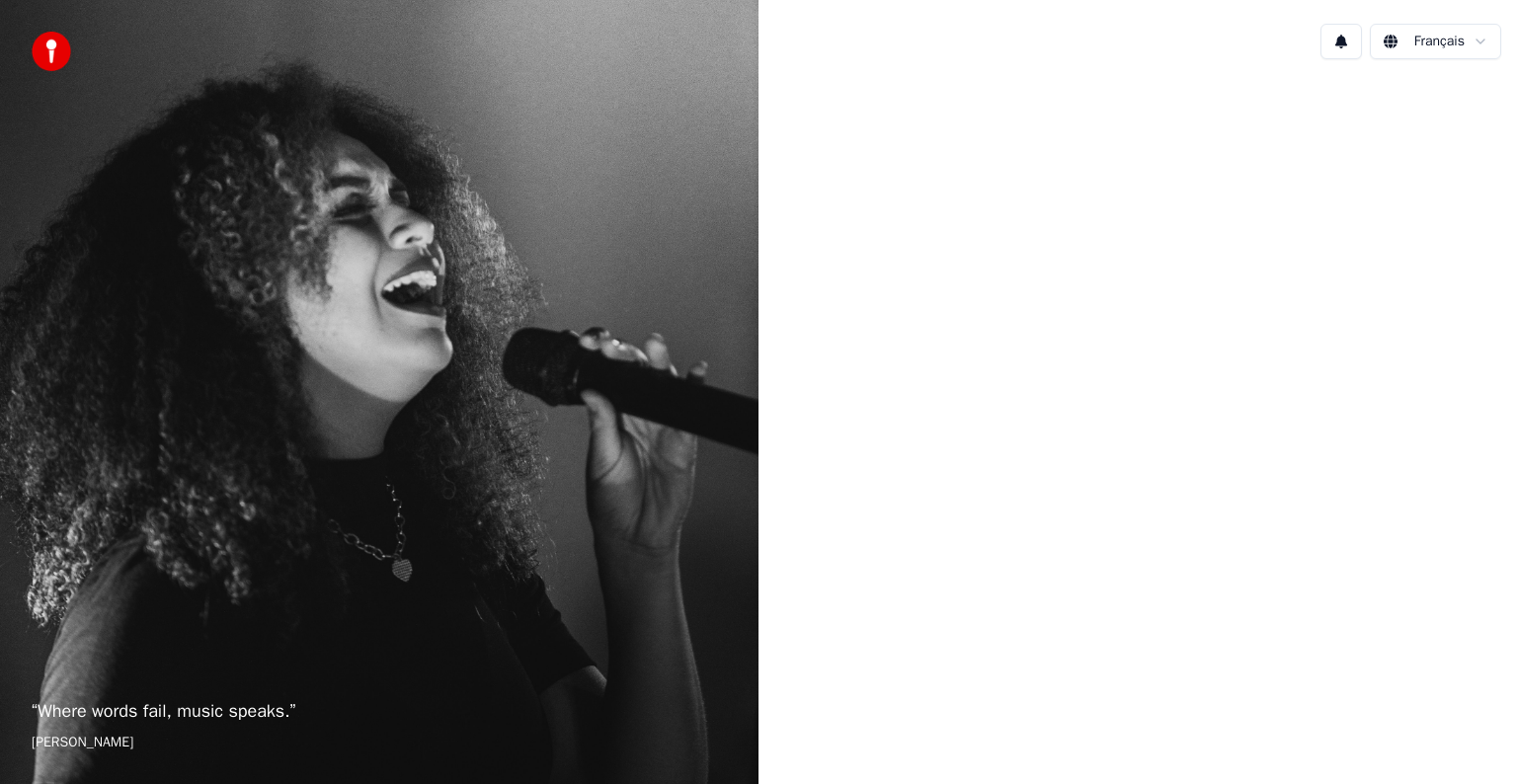 scroll, scrollTop: 0, scrollLeft: 0, axis: both 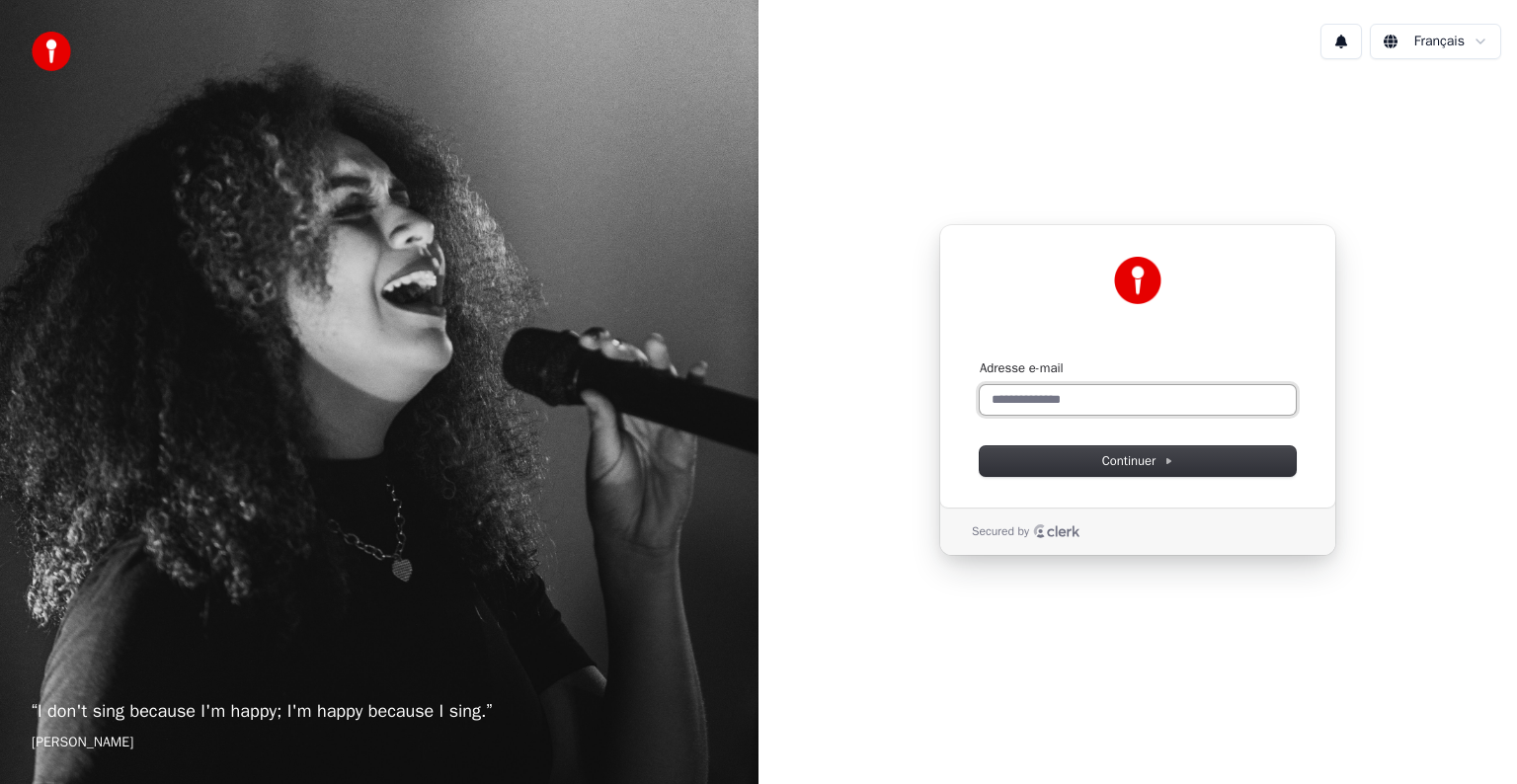 click on "Adresse e-mail" at bounding box center (1138, 400) 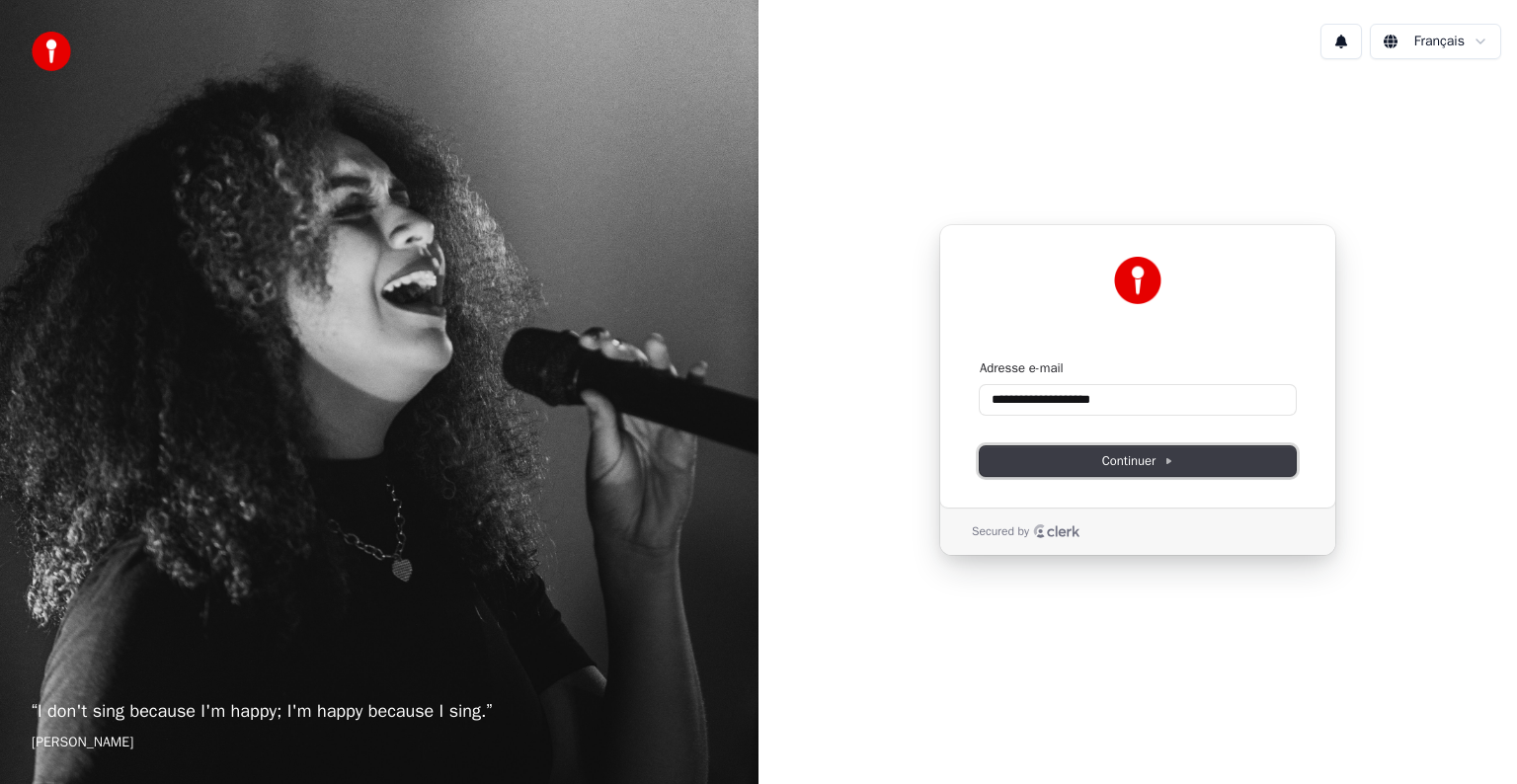 click on "Continuer" at bounding box center [1138, 461] 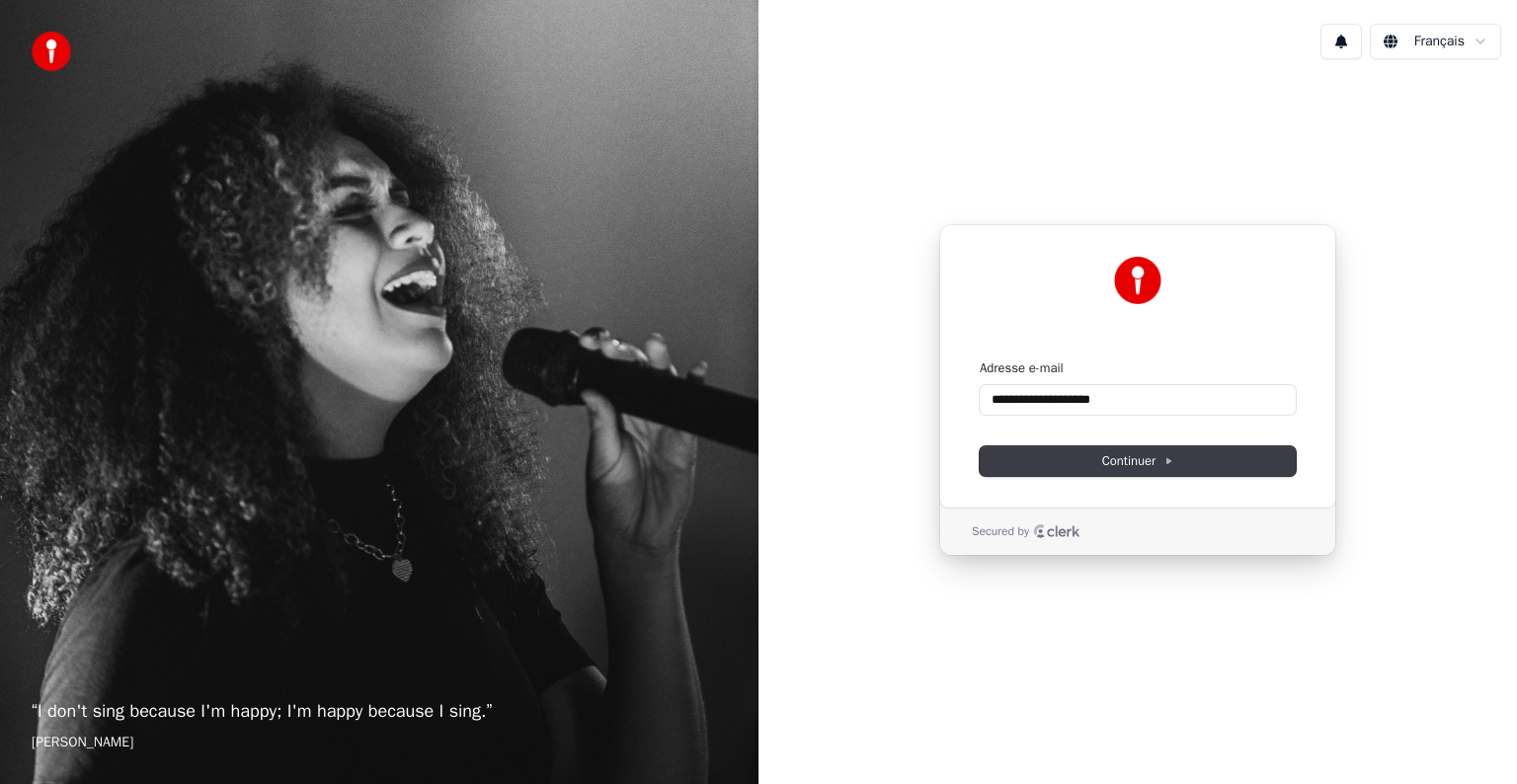 type on "**********" 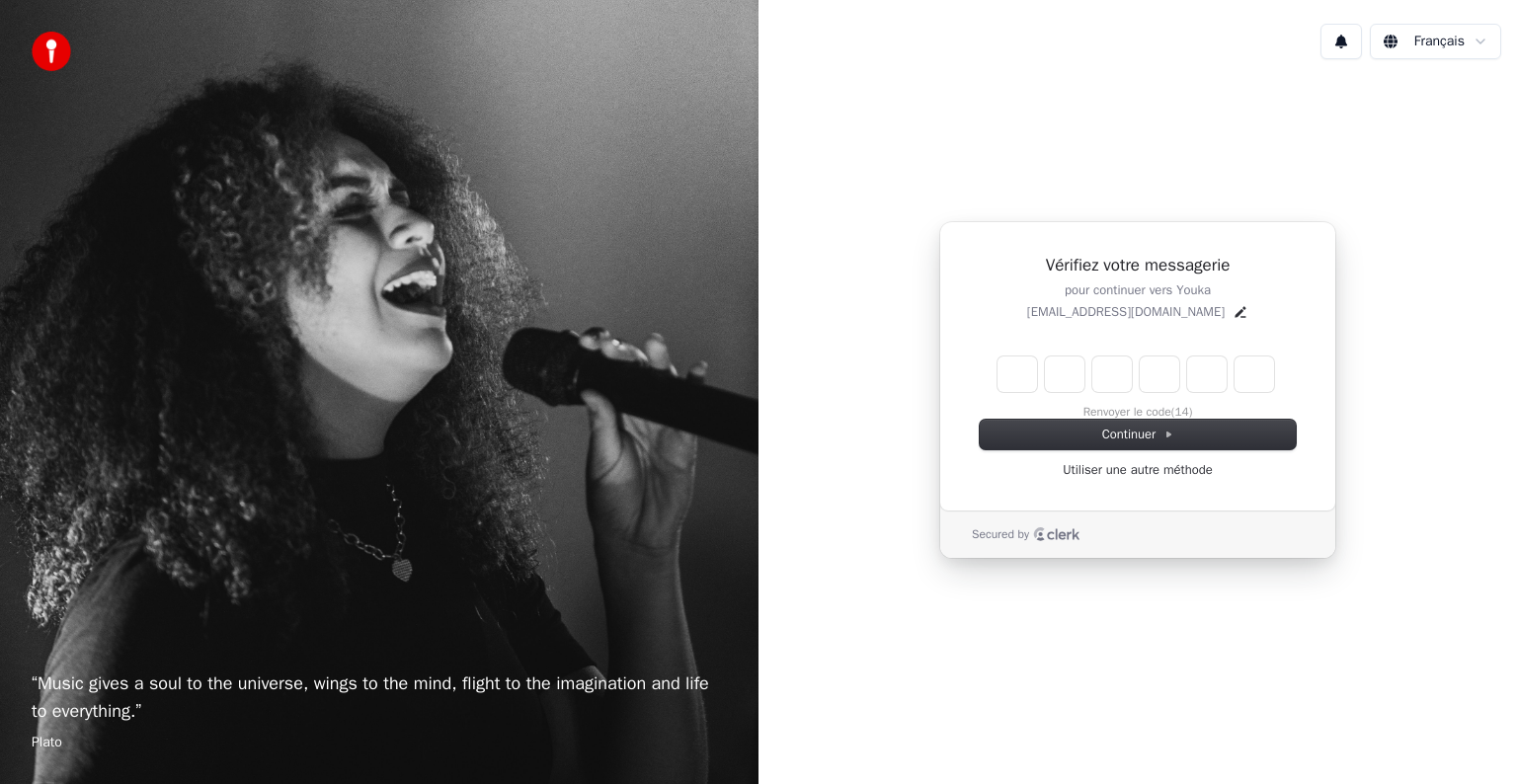 type on "*" 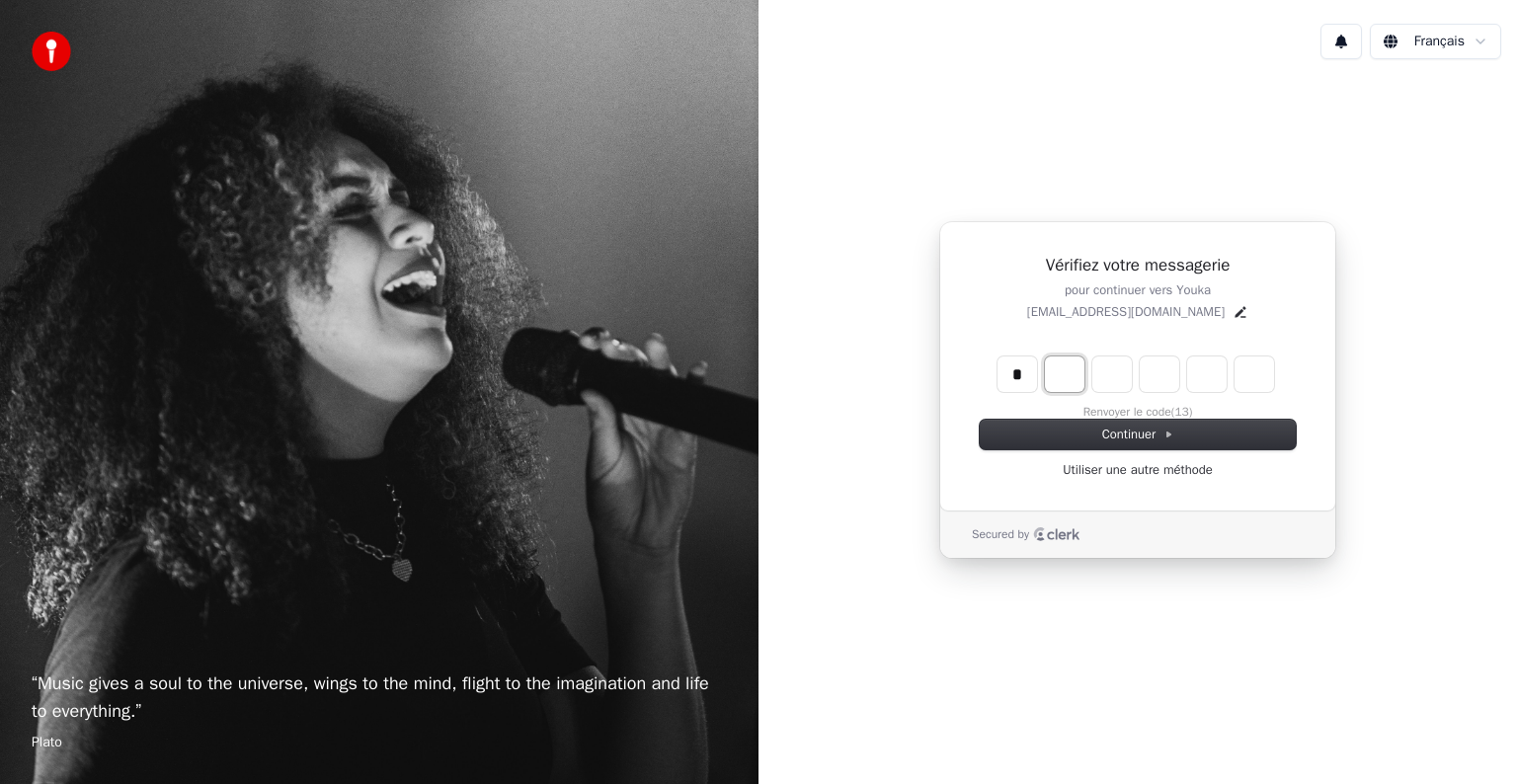 type on "*" 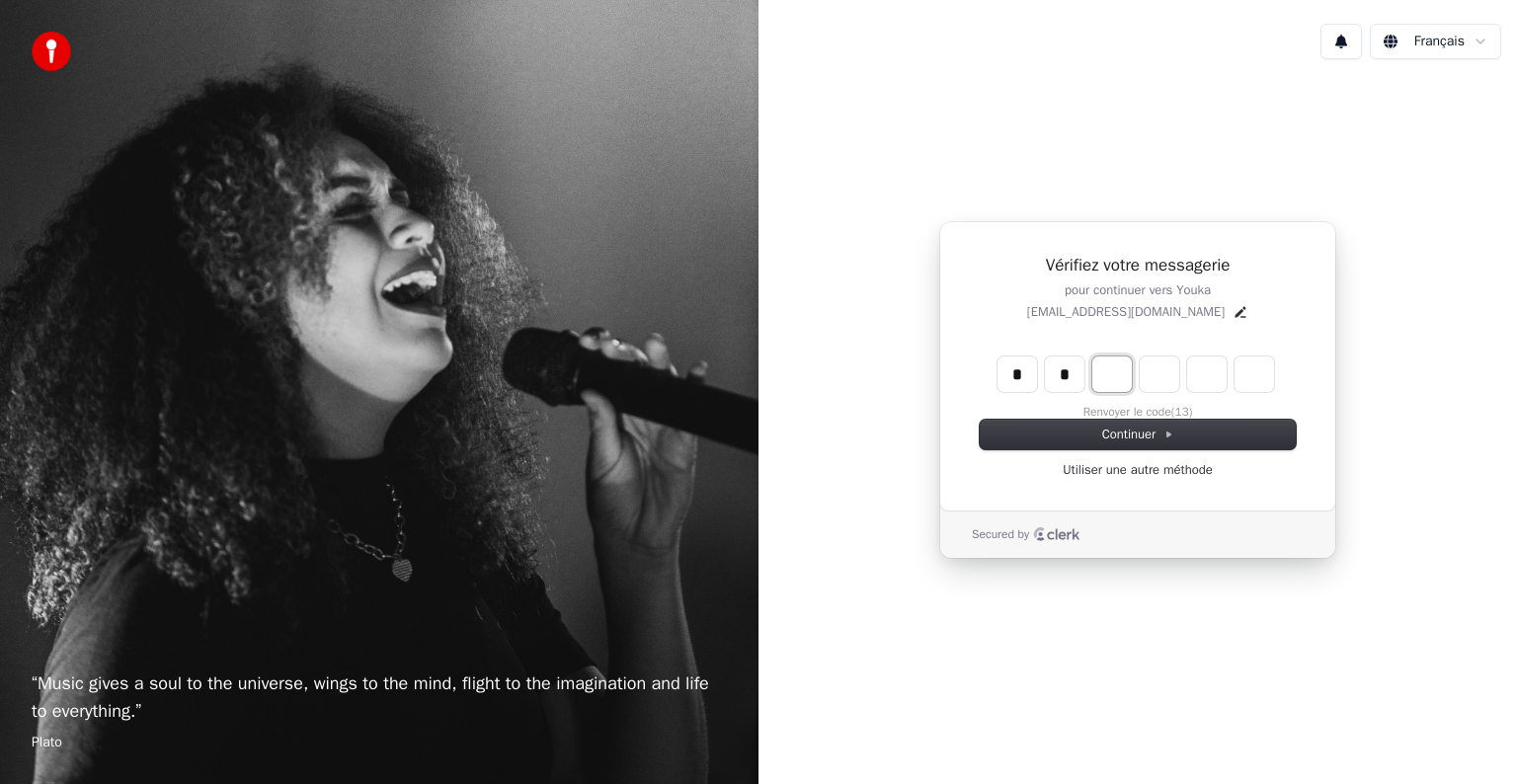 type on "*" 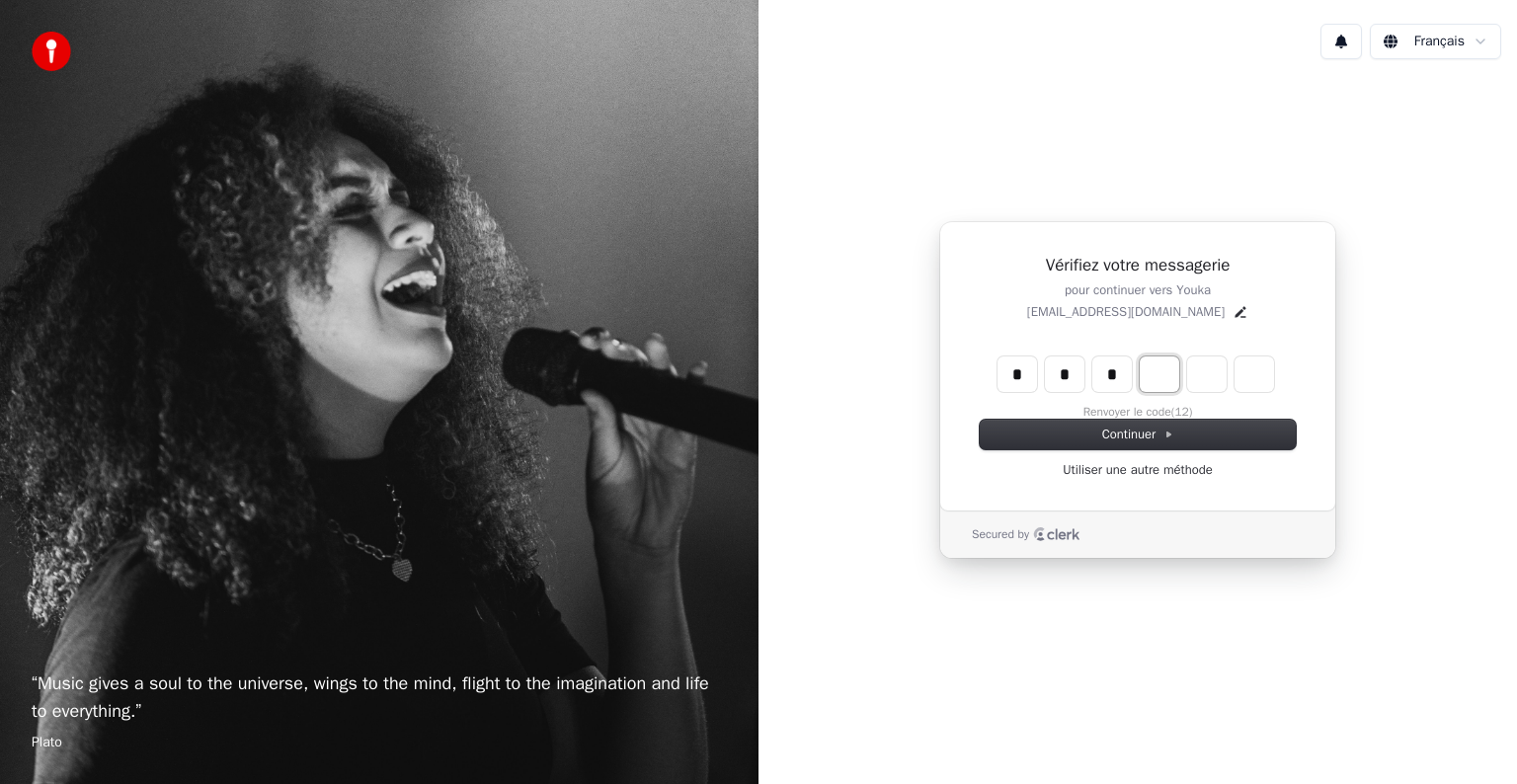 type on "*" 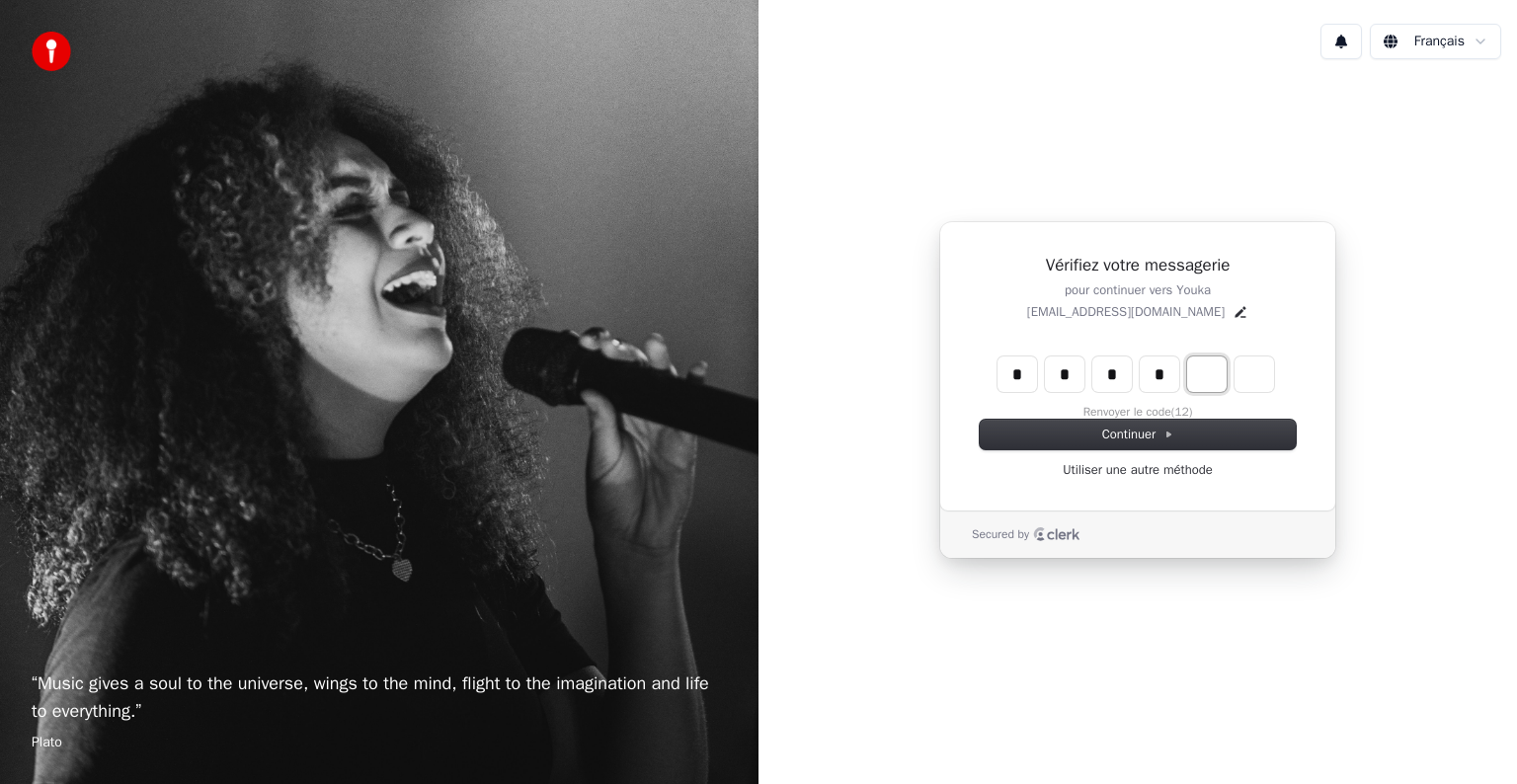 type on "*" 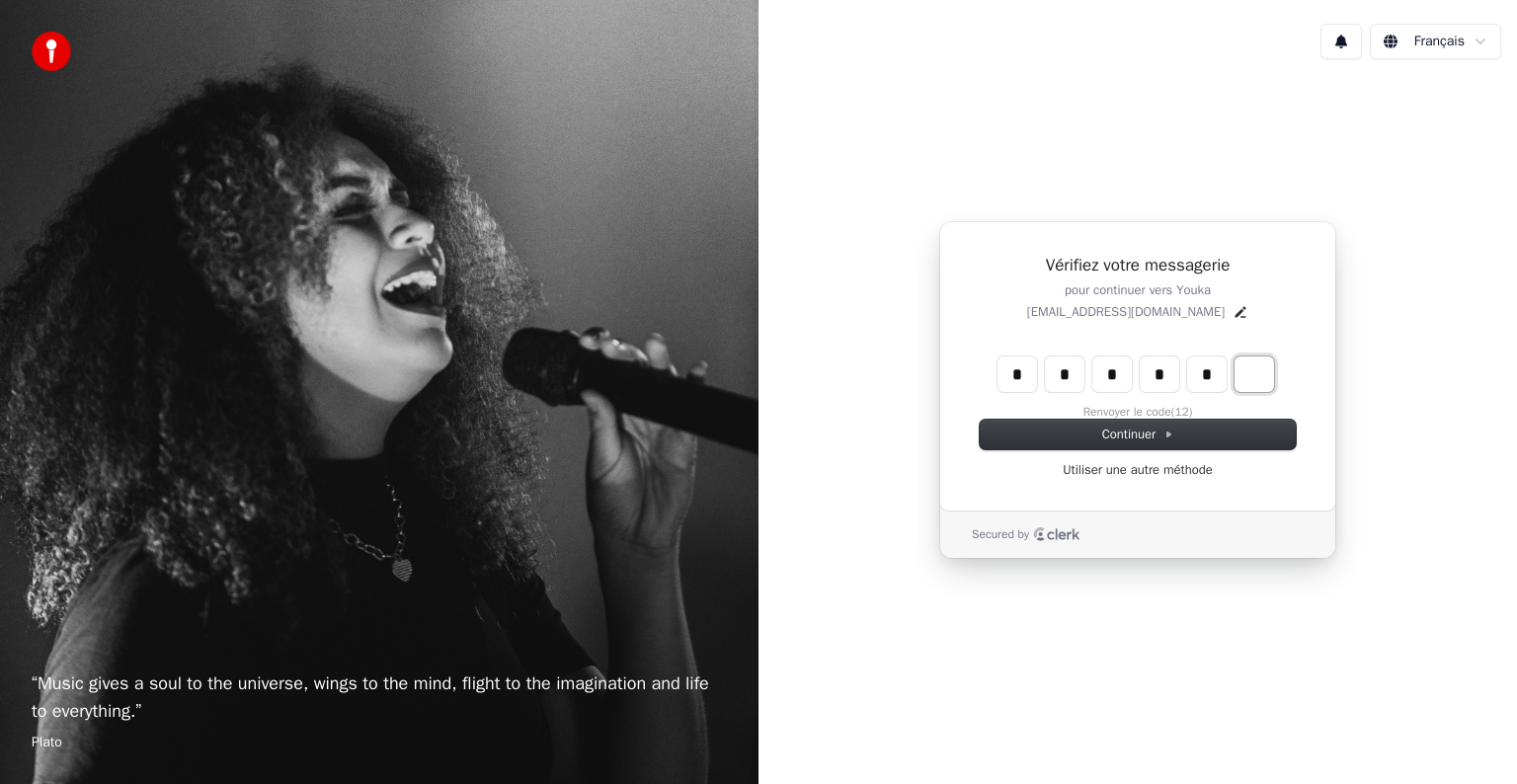 type on "*" 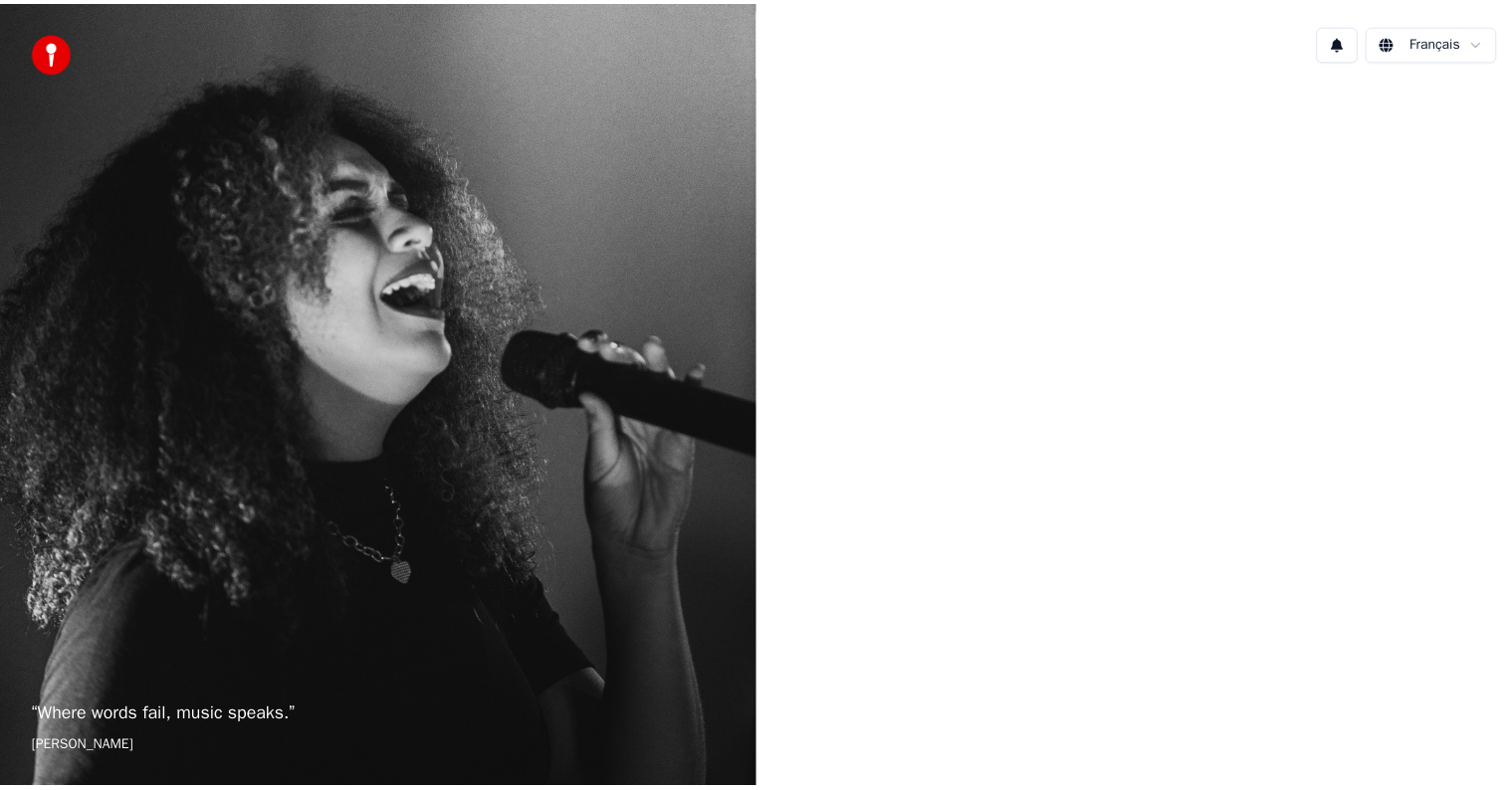 scroll, scrollTop: 0, scrollLeft: 0, axis: both 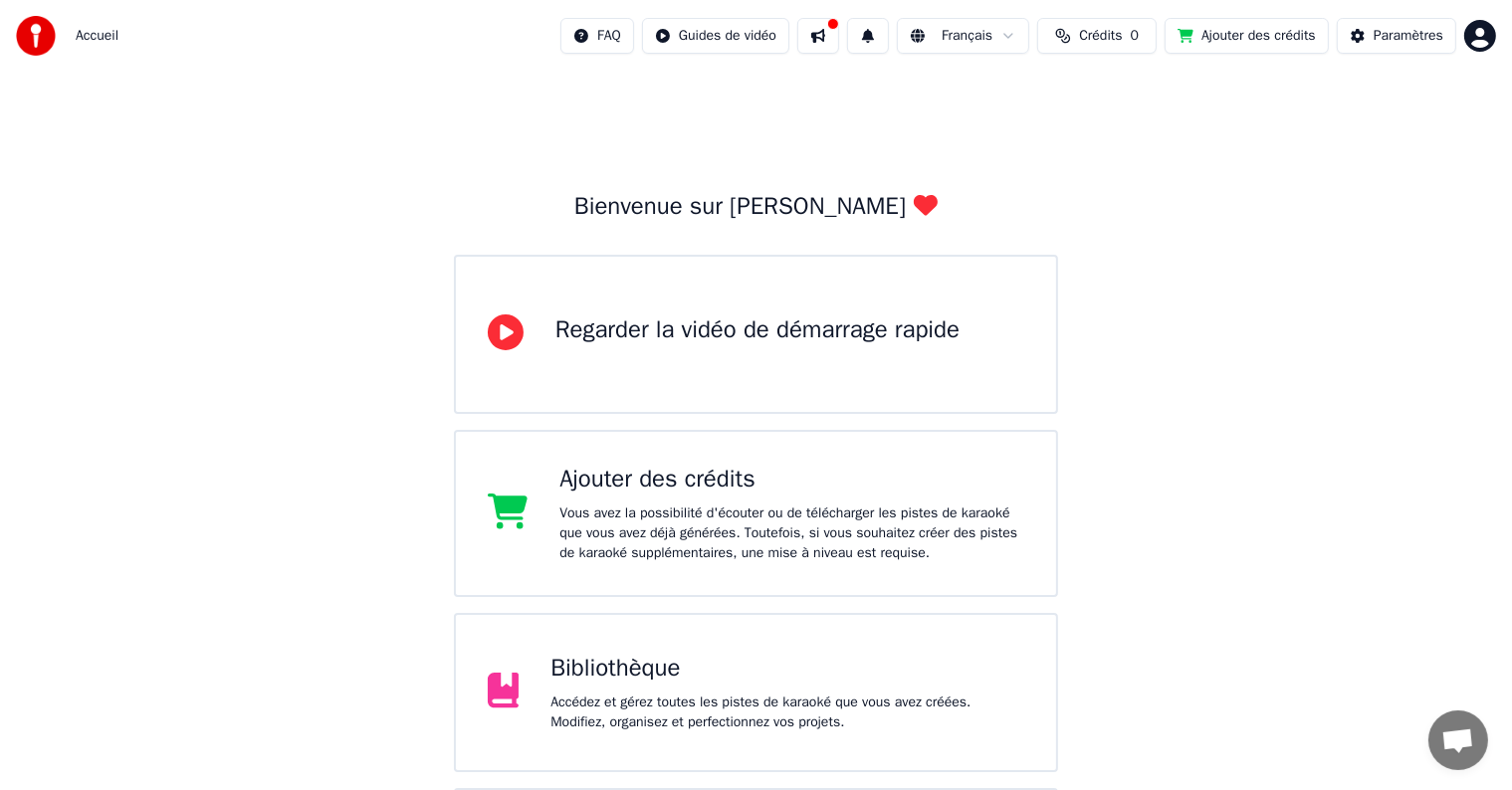 click on "Accueil FAQ Guides de vidéo Français Crédits 0 Ajouter des crédits Paramètres Bienvenue sur Youka Regarder la vidéo de démarrage rapide Ajouter des crédits Vous avez la possibilité d'écouter ou de télécharger les pistes de karaoké que vous avez déjà générées. Toutefois, si vous souhaitez créer des pistes de karaoké supplémentaires, une mise à niveau est requise. Bibliothèque Accédez et gérez toutes les pistes de karaoké que vous avez créées. Modifiez, organisez et perfectionnez vos projets. Créer un Karaoké Créez un karaoké à partir de fichiers audio ou vidéo (MP3, MP4 et plus), ou collez une URL pour générer instantanément une vidéo de karaoké avec des paroles synchronisées. [PERSON_NAME] mettre à jour vers la dernière version Votre version de [PERSON_NAME] est obsolète. Veuillez sauvegarder votre bibliothèque et vos paramètres (Paramètres > Zone dangereuse > Exporter paramètres) et mettre à jour vers la dernière version pour continuer à utiliser [PERSON_NAME]." at bounding box center [756, 595] 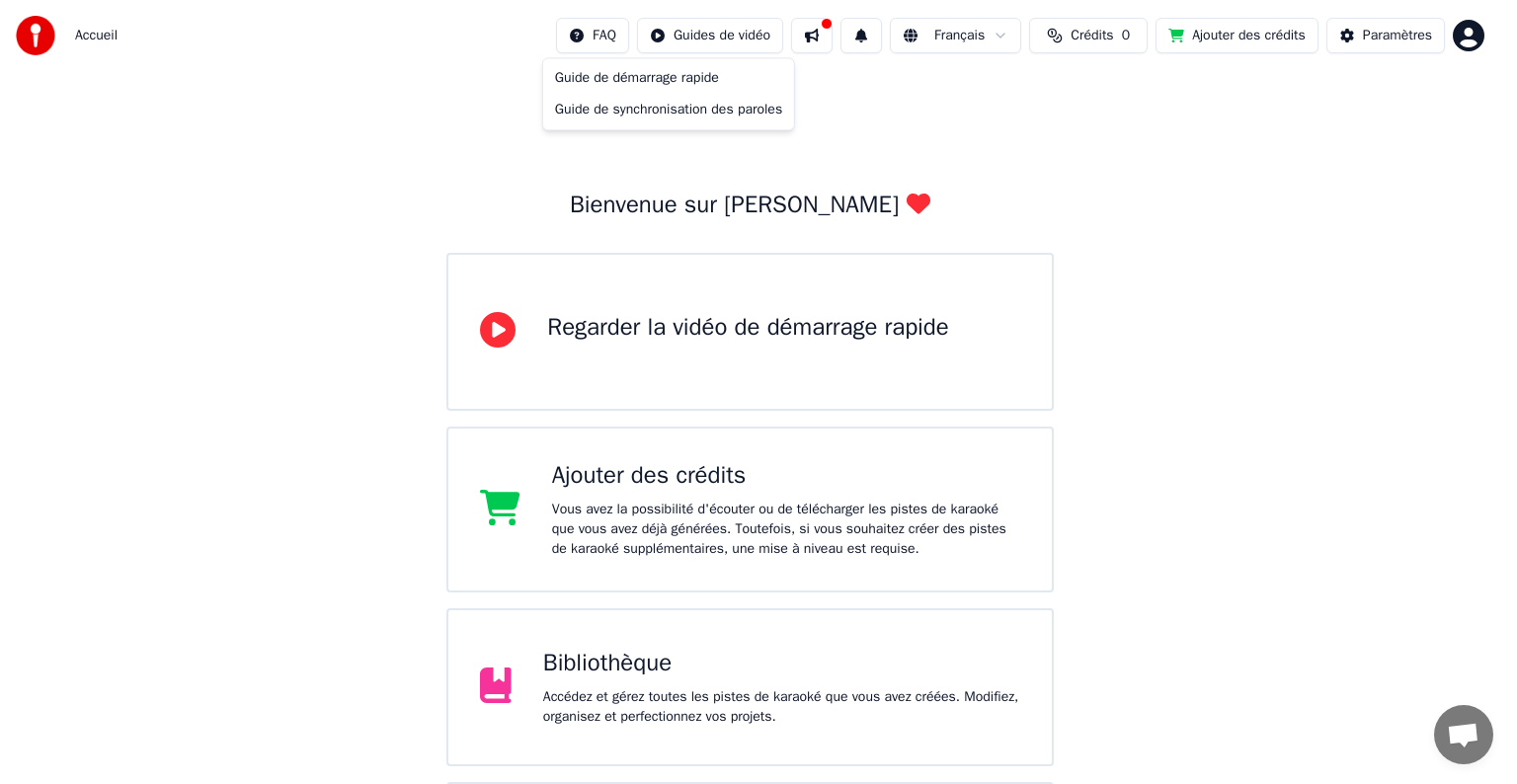 click on "Accueil FAQ Guides de vidéo Français Crédits 0 Ajouter des crédits Paramètres Bienvenue sur Youka Regarder la vidéo de démarrage rapide Ajouter des crédits Vous avez la possibilité d'écouter ou de télécharger les pistes de karaoké que vous avez déjà générées. Toutefois, si vous souhaitez créer des pistes de karaoké supplémentaires, une mise à niveau est requise. Bibliothèque Accédez et gérez toutes les pistes de karaoké que vous avez créées. Modifiez, organisez et perfectionnez vos projets. Créer un Karaoké Créez un karaoké à partir de fichiers audio ou vidéo (MP3, MP4 et plus), ou collez une URL pour générer instantanément une vidéo de karaoké avec des paroles synchronisées. [PERSON_NAME] mettre à jour vers la dernière version Votre version de [PERSON_NAME] est obsolète. Veuillez sauvegarder votre bibliothèque et vos paramètres (Paramètres > Zone dangereuse > Exporter paramètres) et mettre à jour vers la dernière version pour continuer à utiliser [PERSON_NAME]." at bounding box center (758, 590) 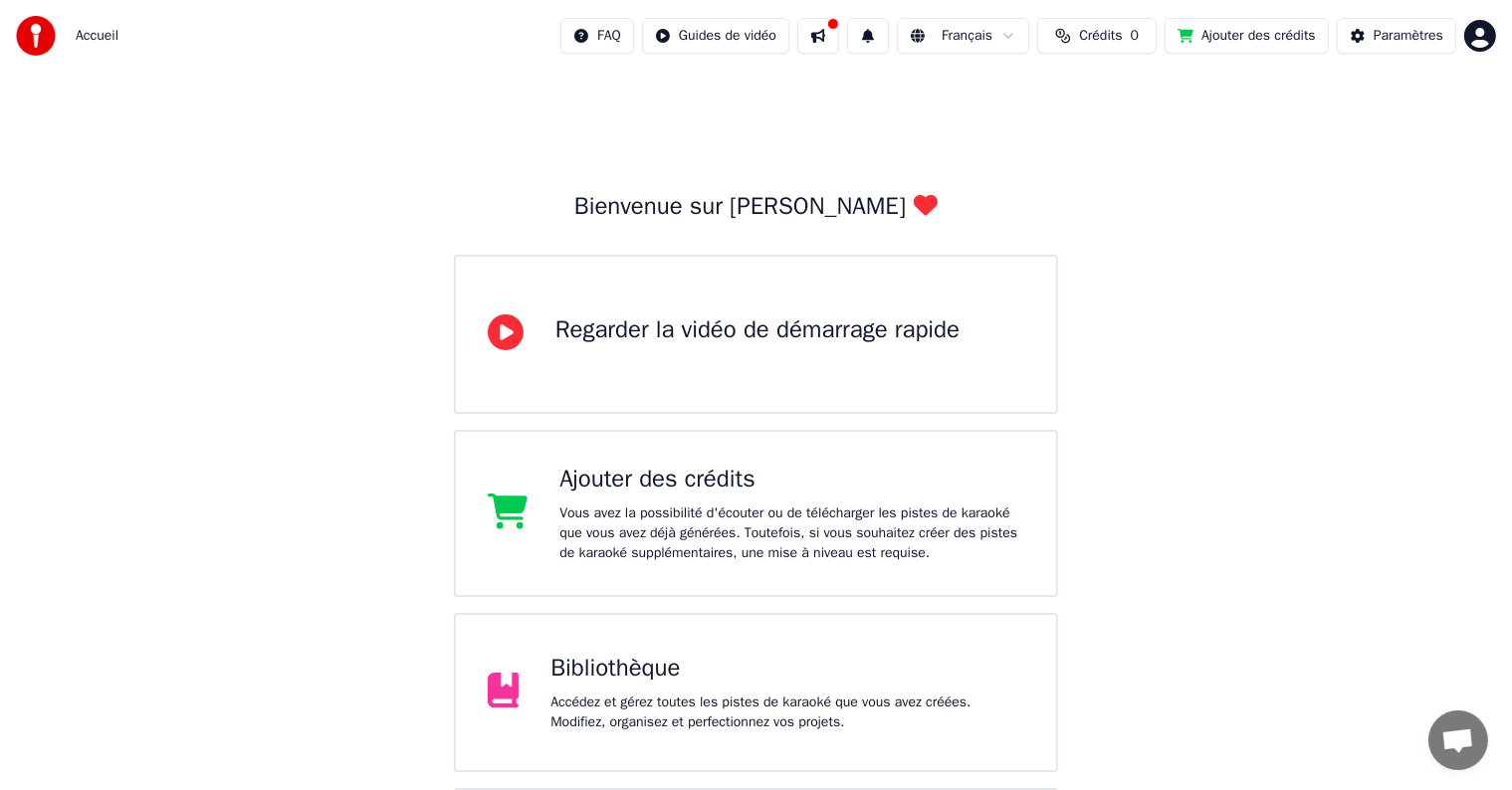 click on "Bibliothèque" at bounding box center (787, 669) 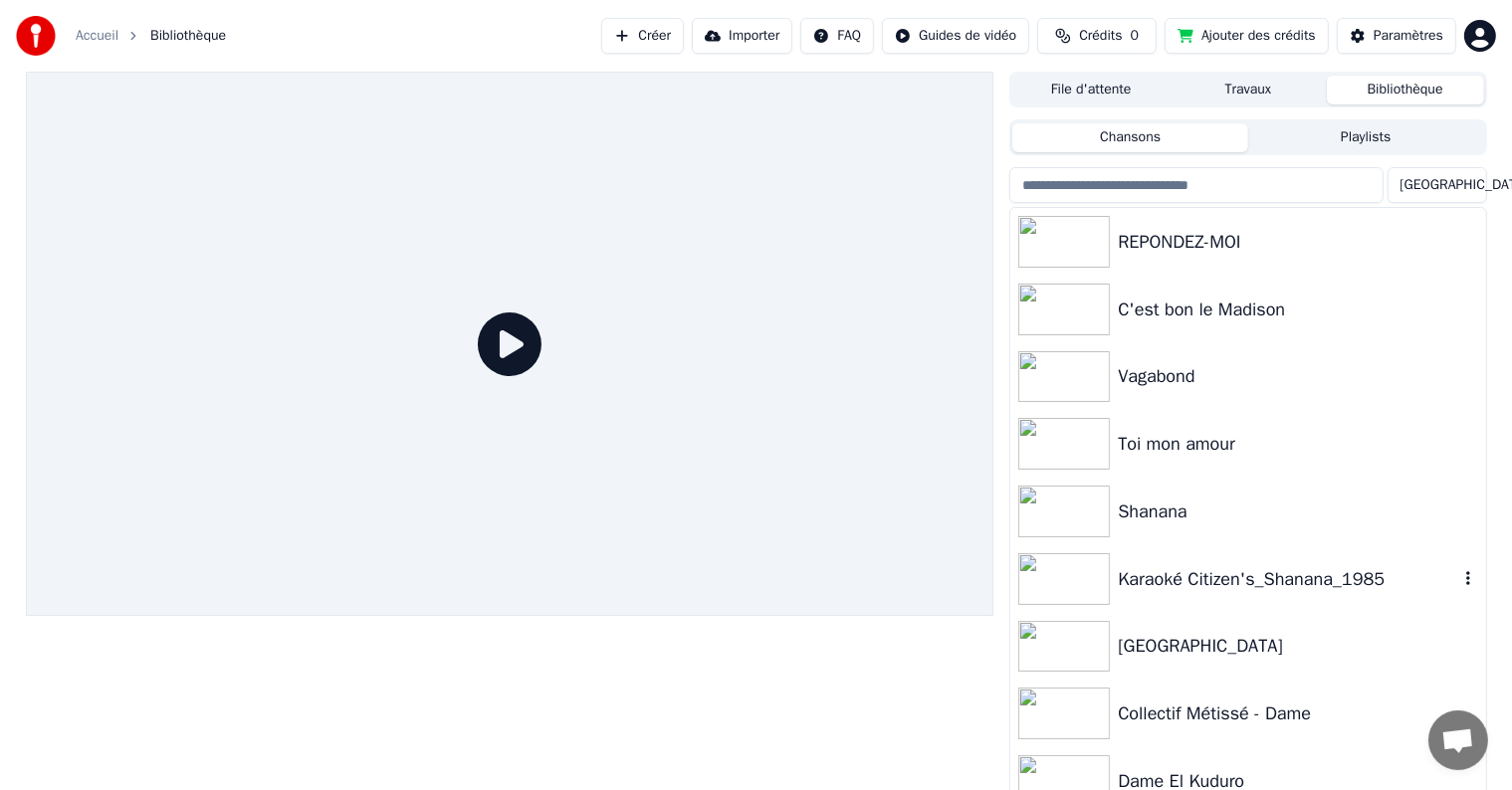 click on "Karaoké Citizen's_Shanana_1985" at bounding box center (1287, 579) 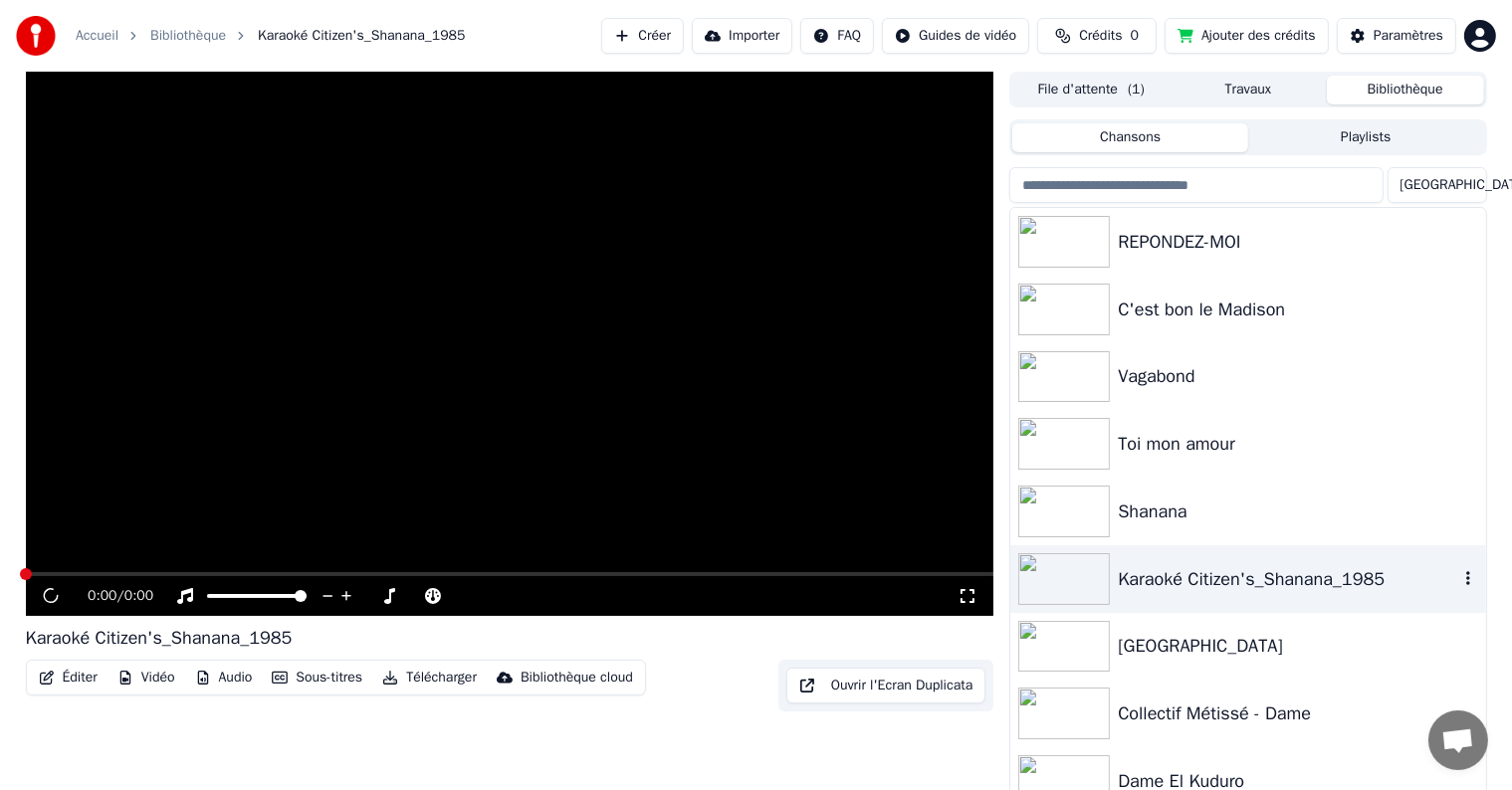 click on "Karaoké Citizen's_Shanana_1985" at bounding box center [1287, 579] 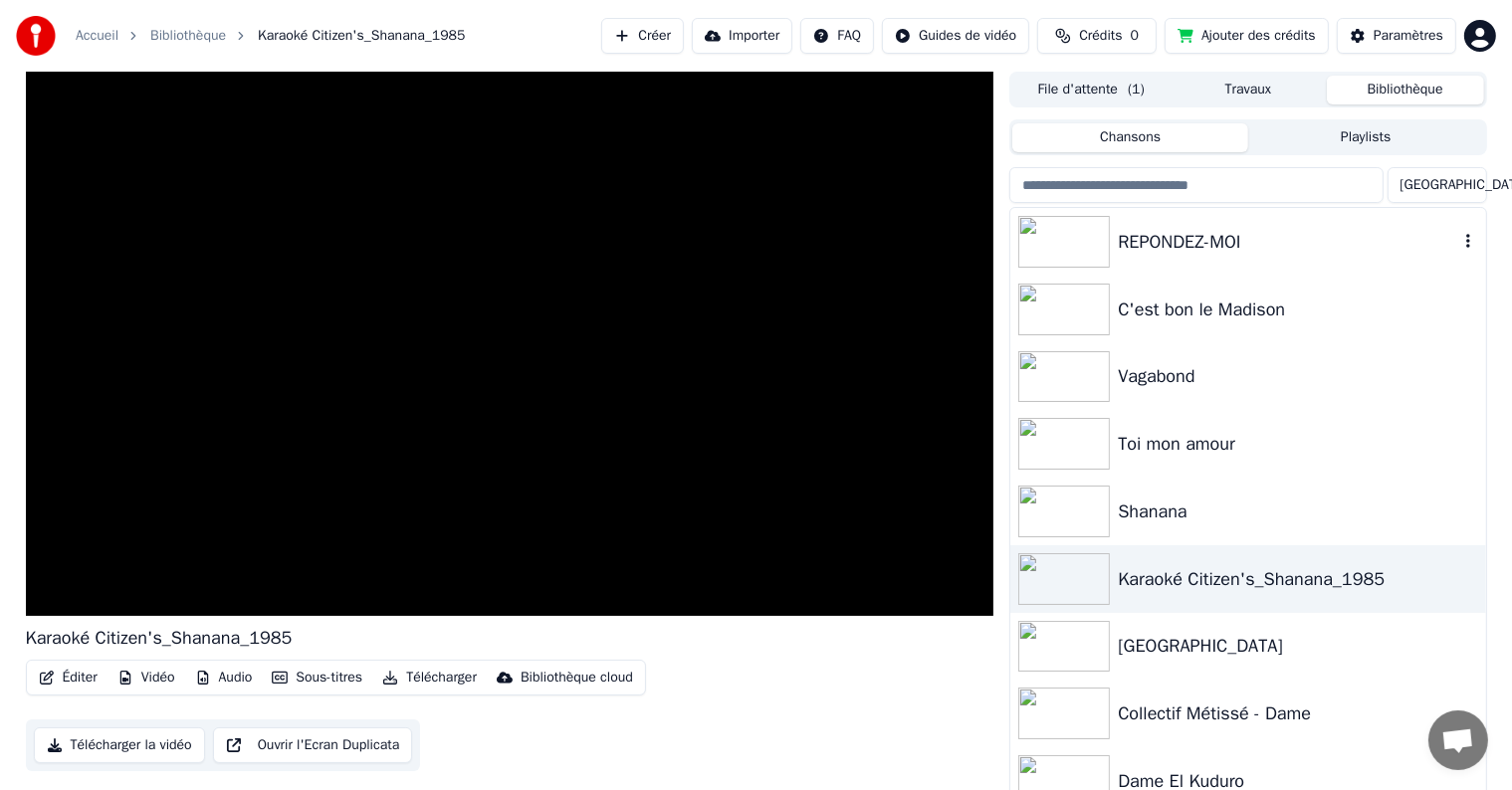 click on "REPONDEZ-MOI" at bounding box center (1287, 242) 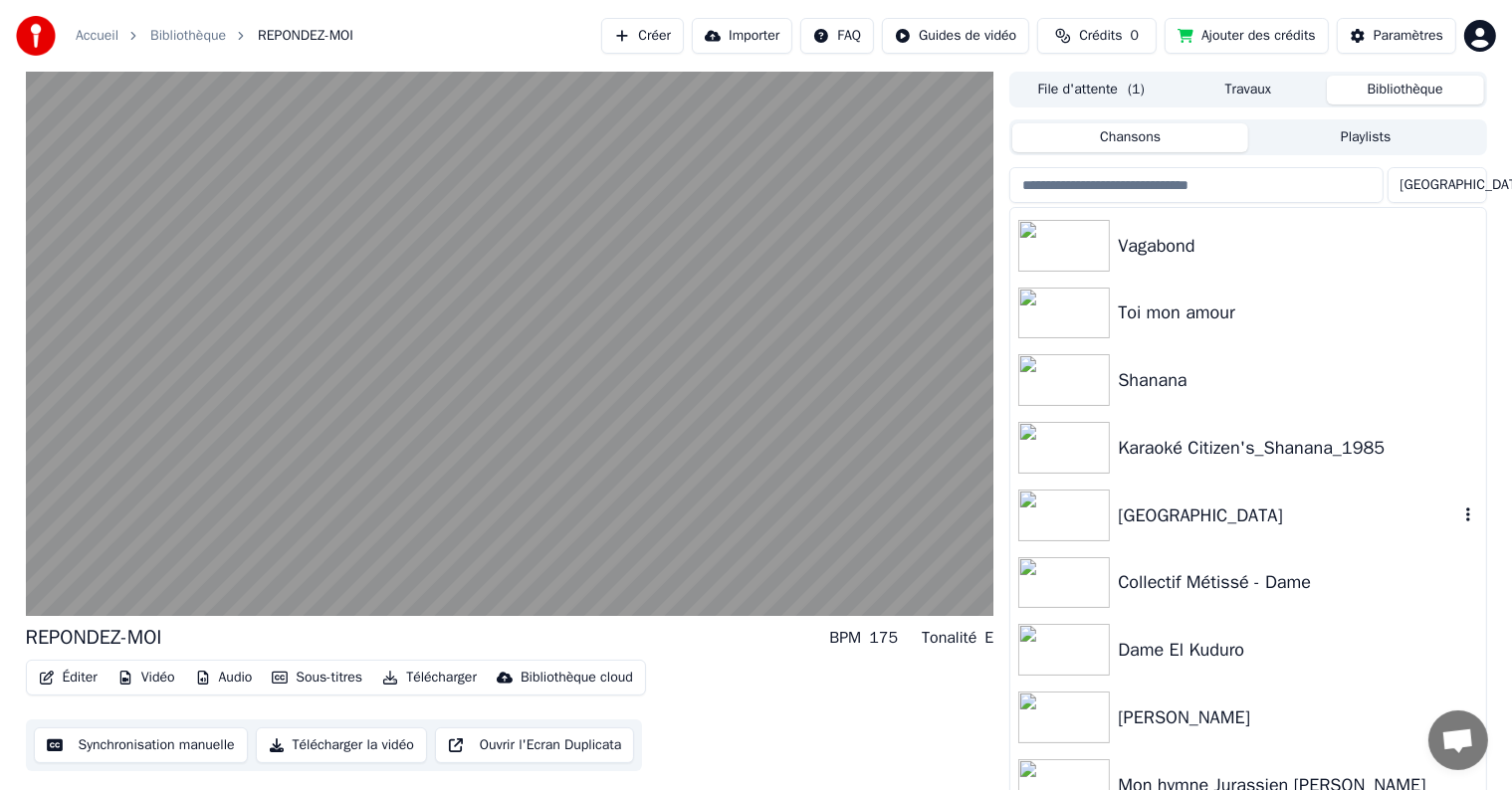 scroll, scrollTop: 68, scrollLeft: 0, axis: vertical 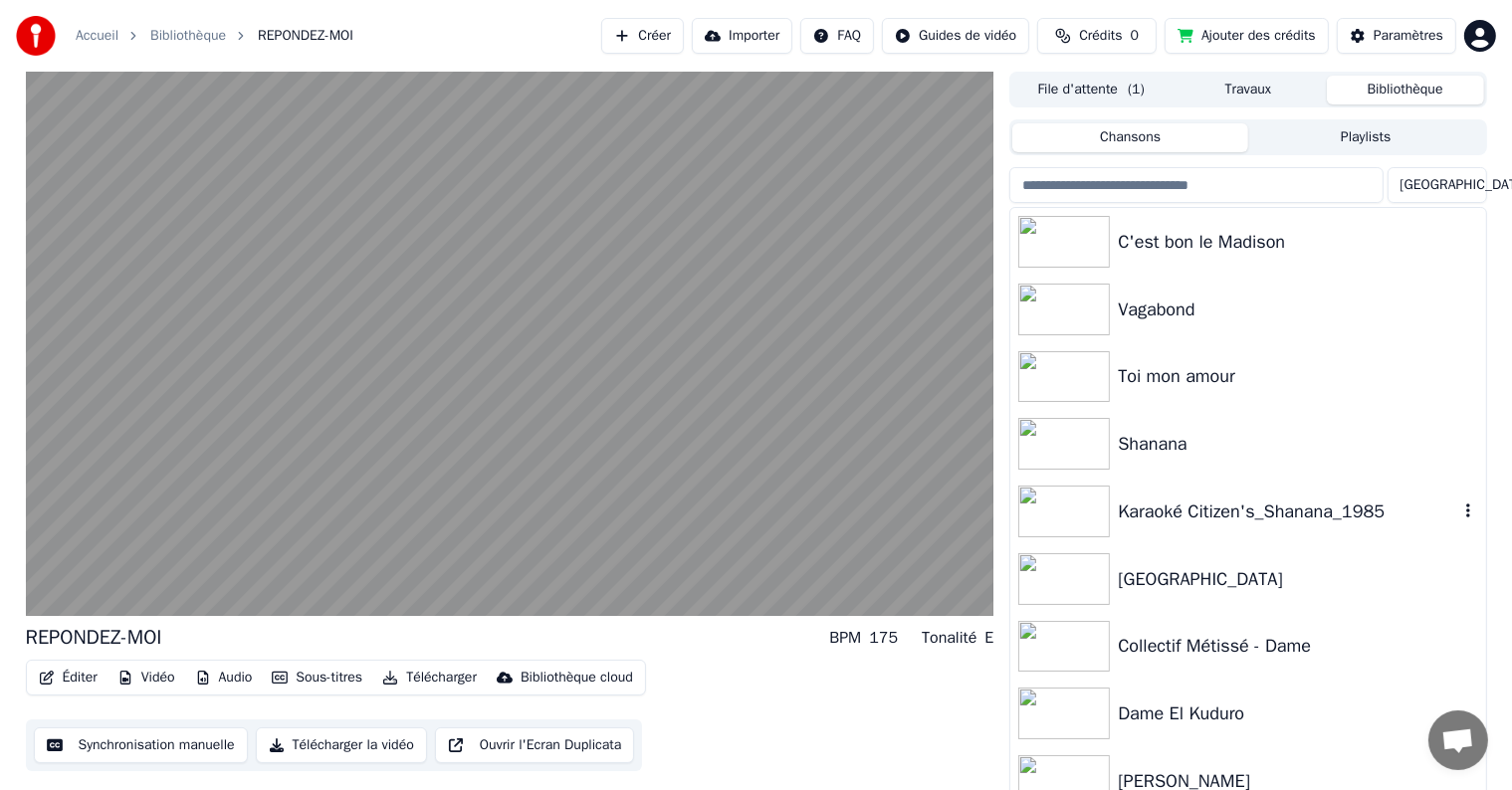 click at bounding box center (1064, 511) 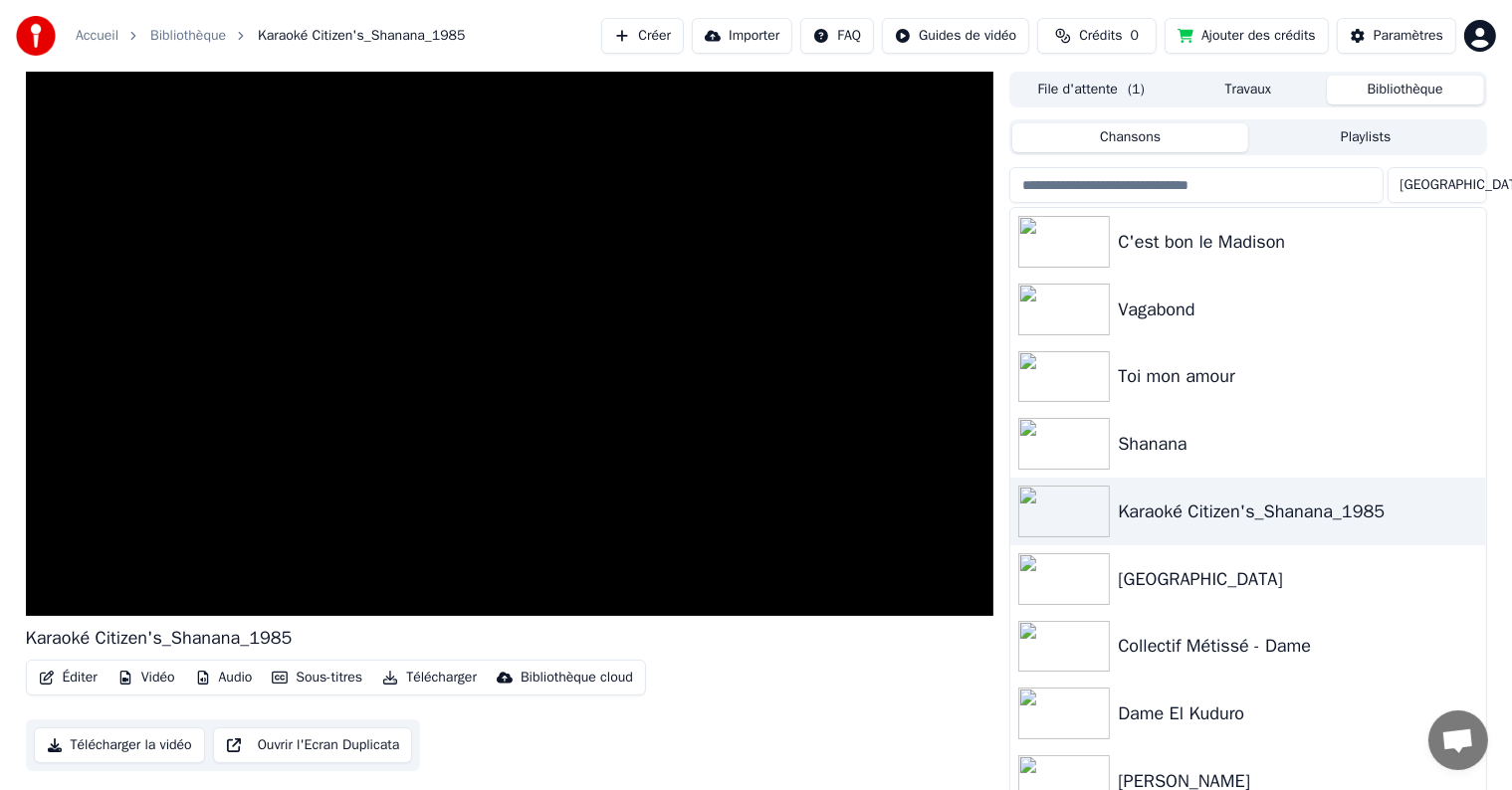 click on "Karaoké Citizen's_Shanana_1985 Éditer Vidéo Audio Sous-titres Télécharger Bibliothèque cloud Télécharger la vidéo Ouvrir l'Ecran Duplicata File d'attente ( 1 ) Travaux Bibliothèque Chansons Playlists Trier C'est bon le Madison Vagabond Toi mon amour Shanana Karaoké Citizen's_Shanana_1985 New Madison Collectif Métissé - Dame Dame El Kuduro Germaine Mon hymne Jurassien
Pascal ARBEZ DJ MAM'S - Zumba He Zumba Ha Remix 2012 Du Rhum des Femmes - Bodh'aktan Fernando Langlois - COVER - Un Gars de Mont Carmel" at bounding box center [756, 436] 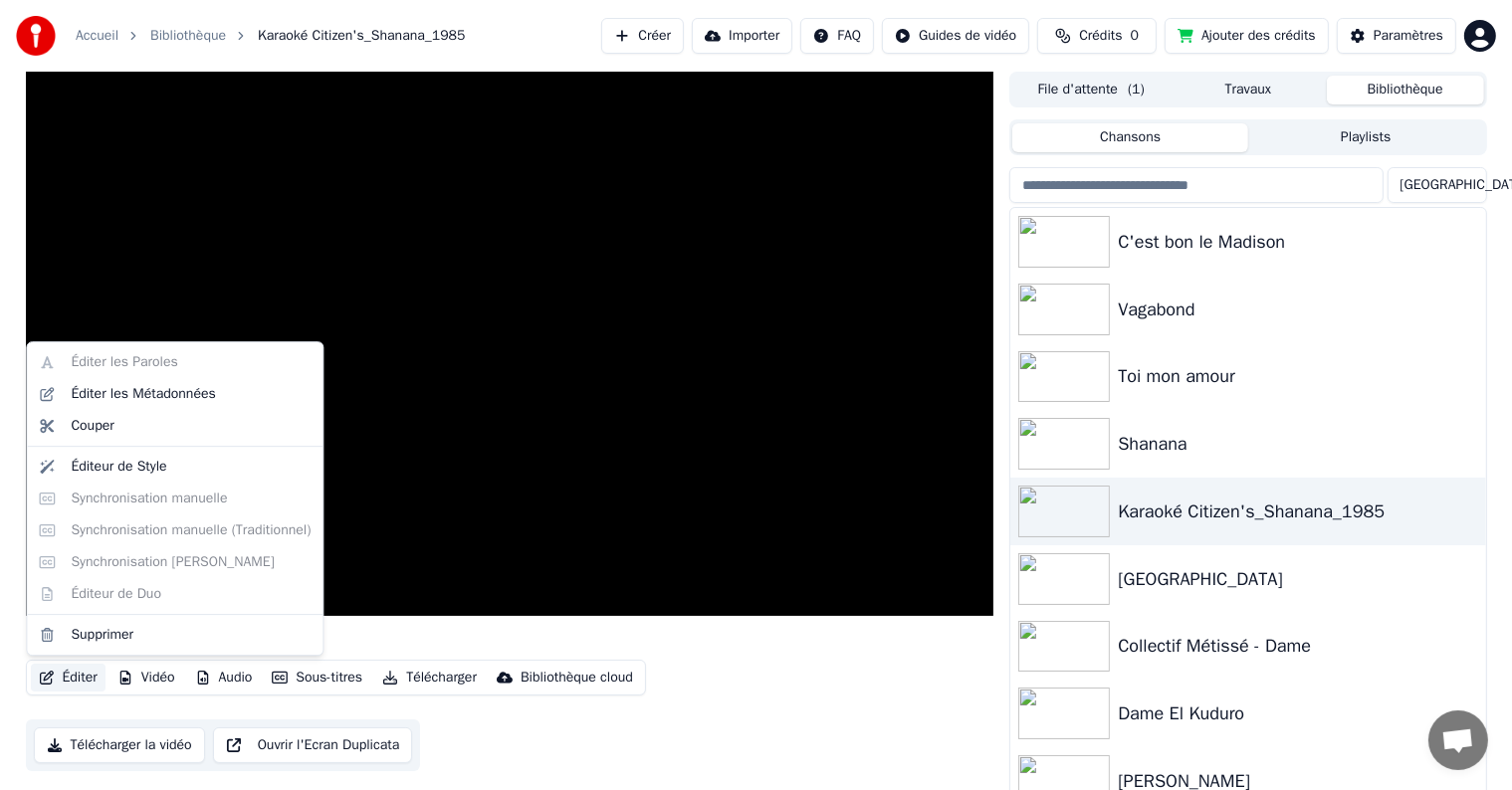 click on "Éditer" at bounding box center (68, 678) 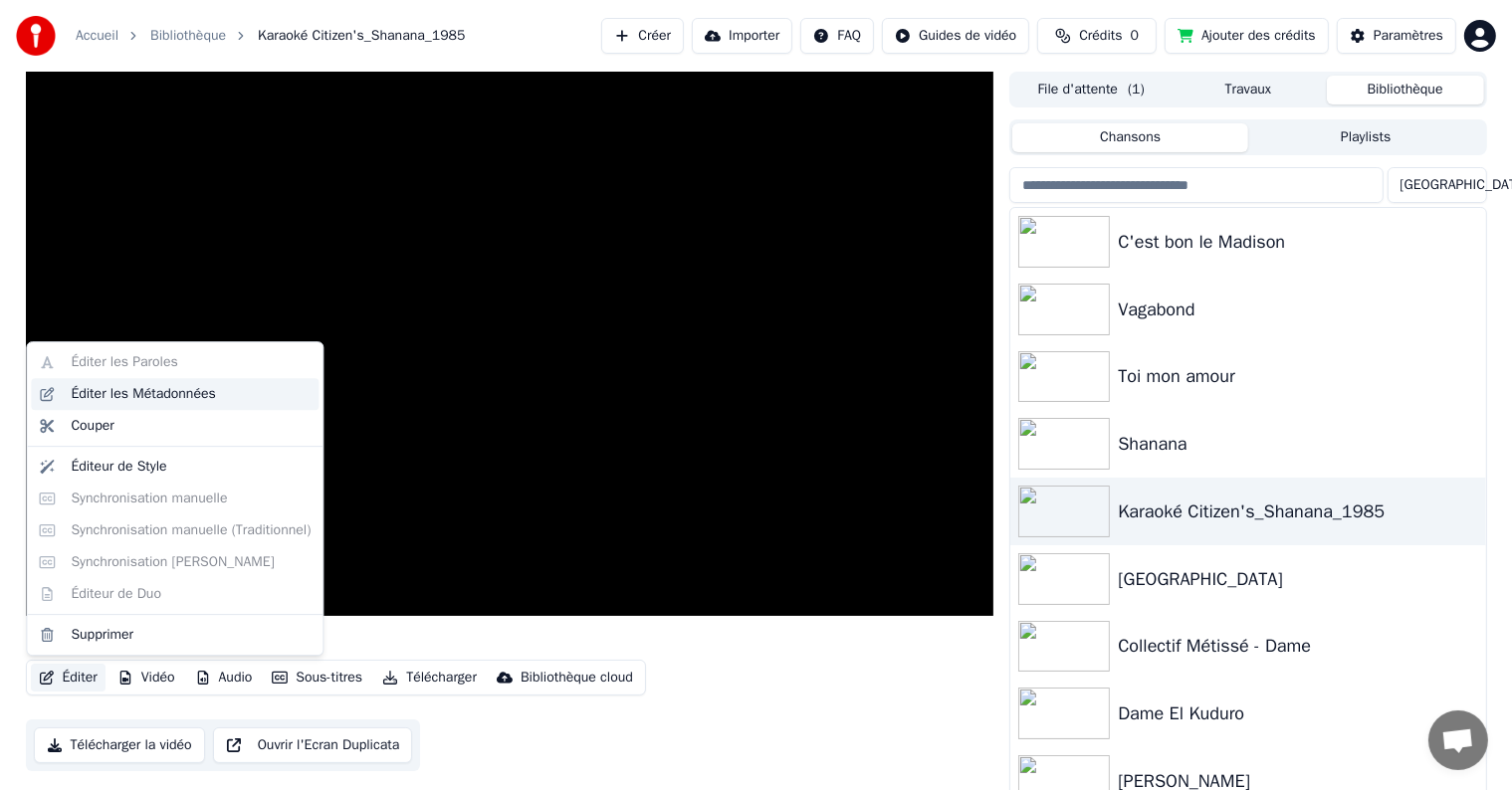 click on "Éditer les Métadonnées" at bounding box center (142, 394) 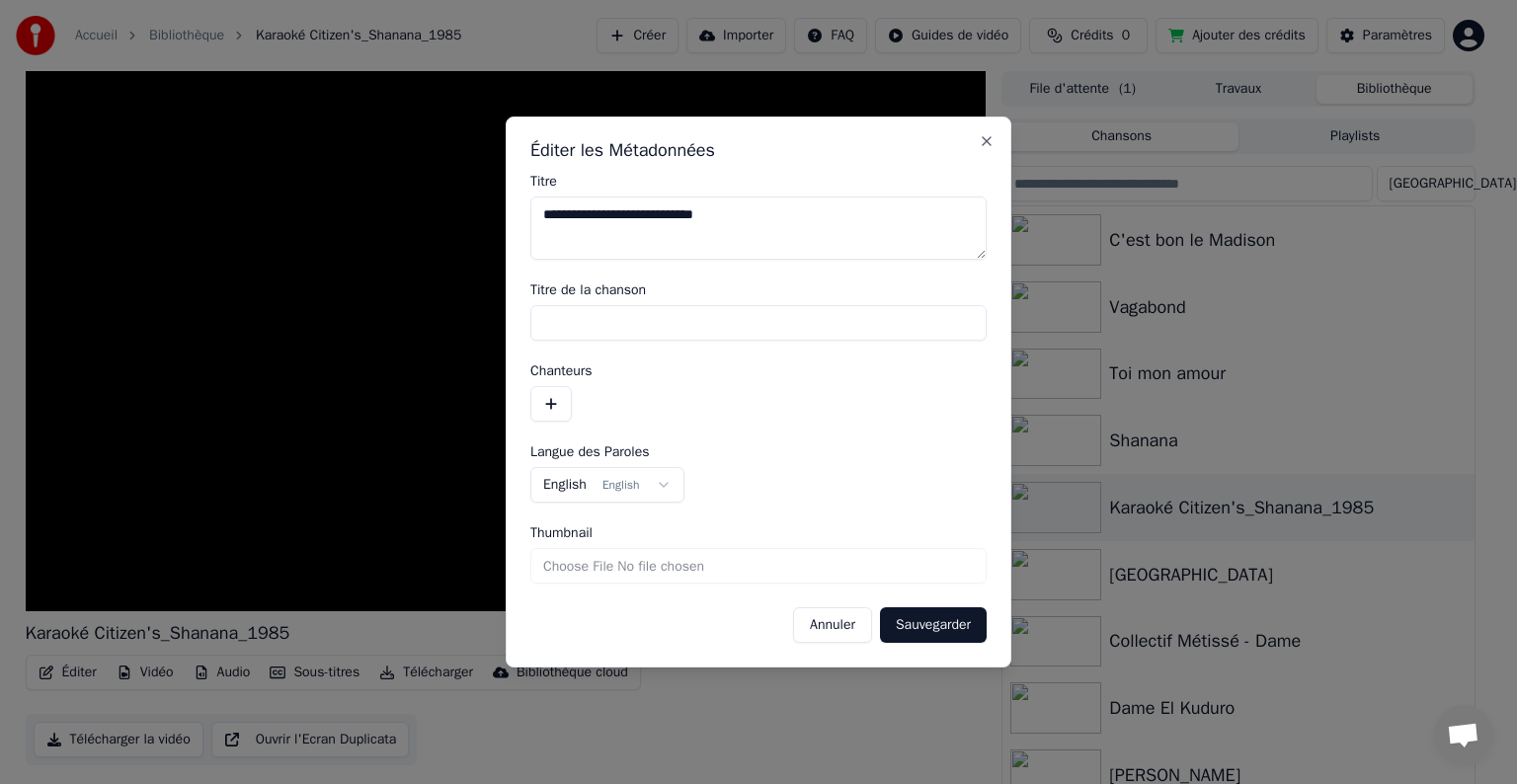 click on "Annuler" at bounding box center (833, 625) 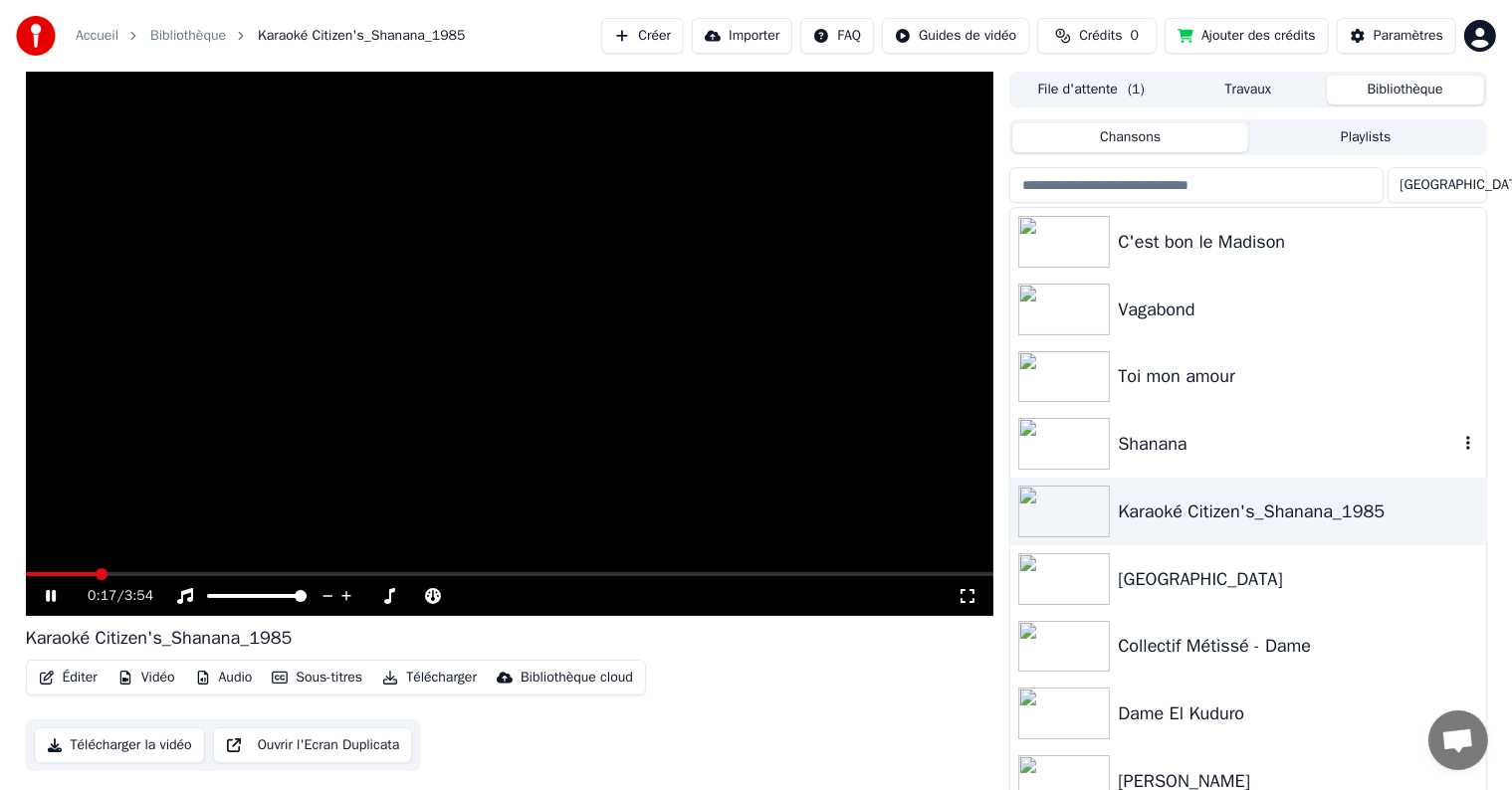 click at bounding box center (1064, 444) 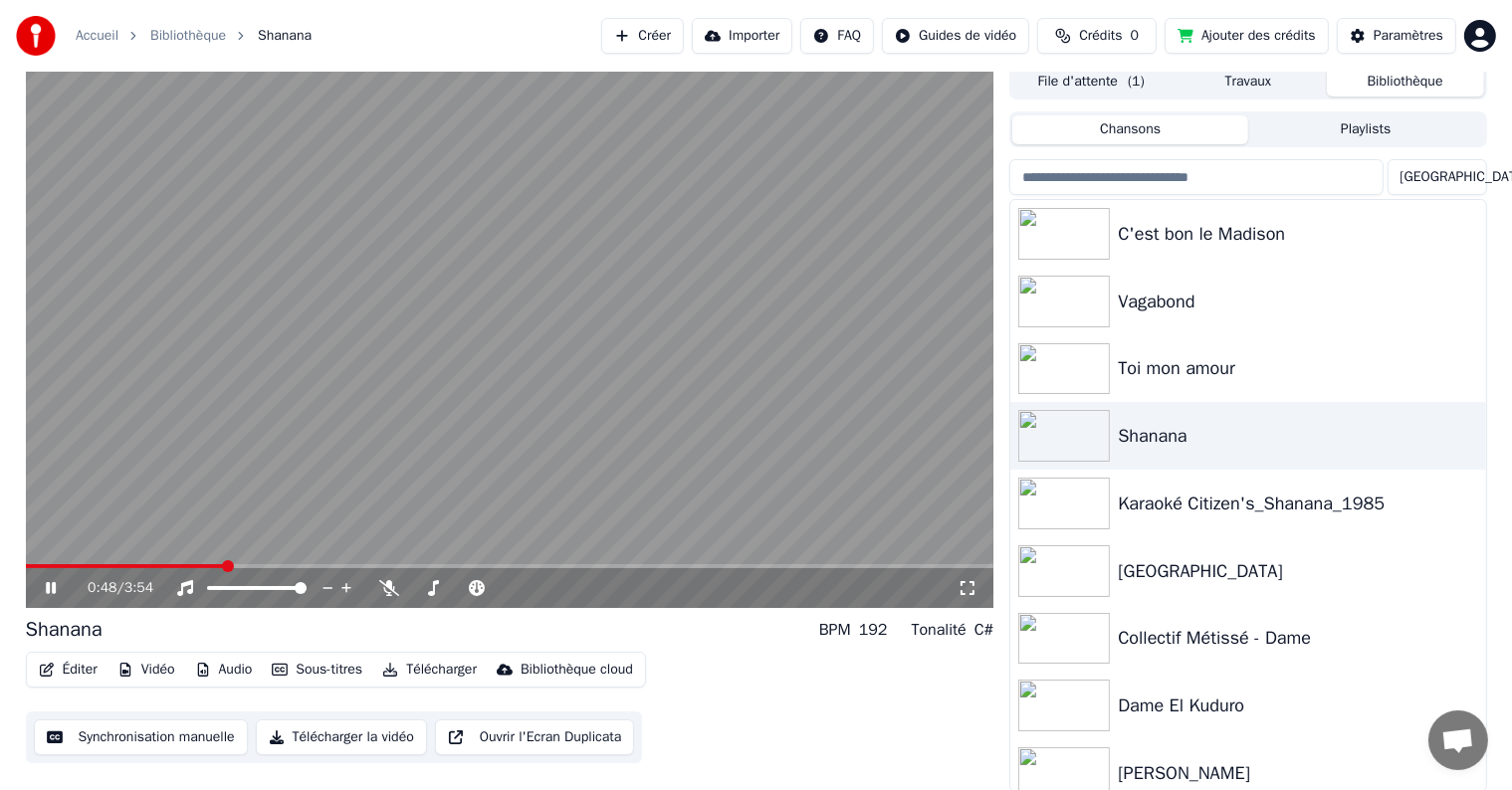 scroll, scrollTop: 9, scrollLeft: 0, axis: vertical 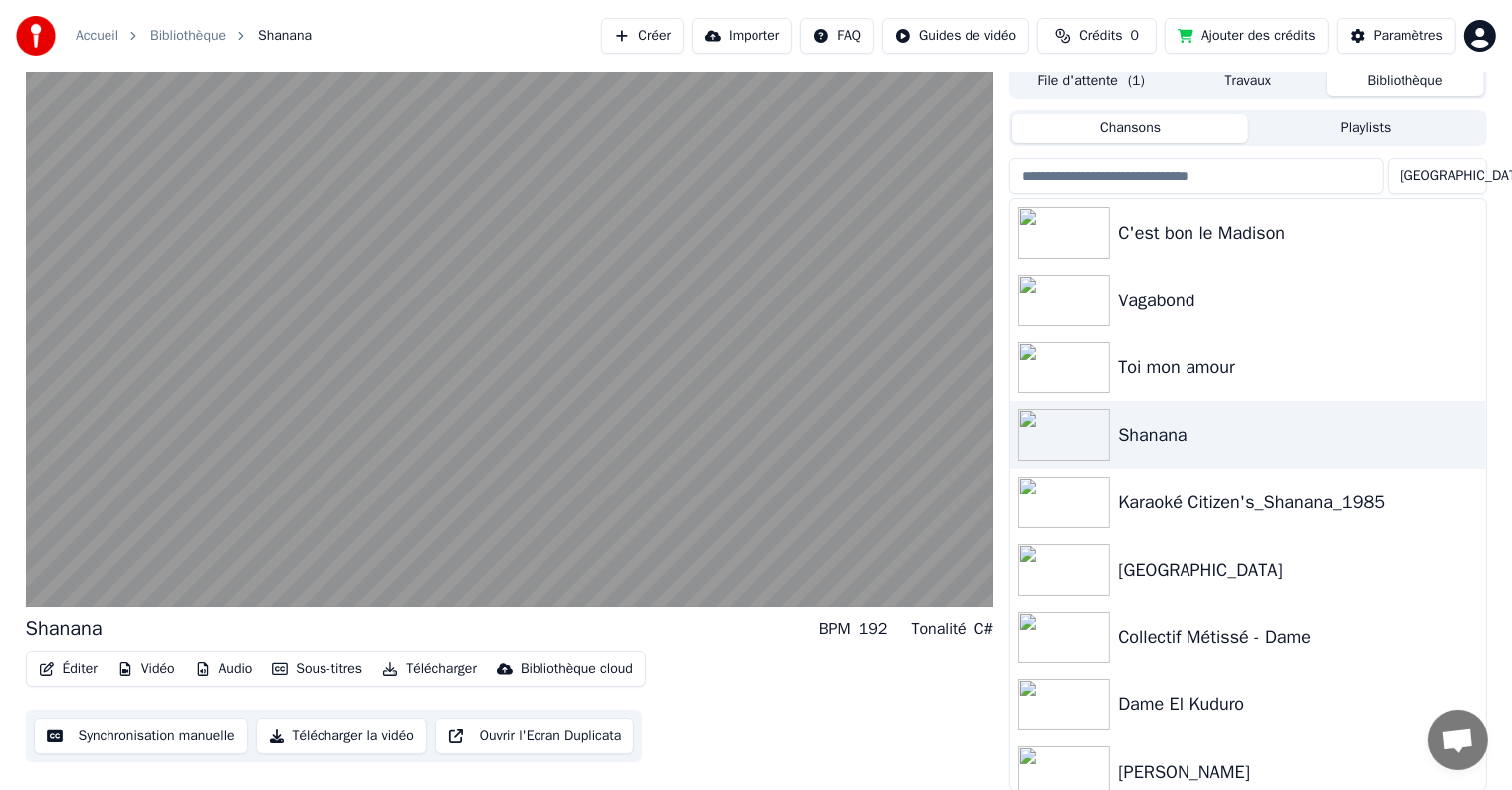 click on "Télécharger la vidéo" at bounding box center (341, 736) 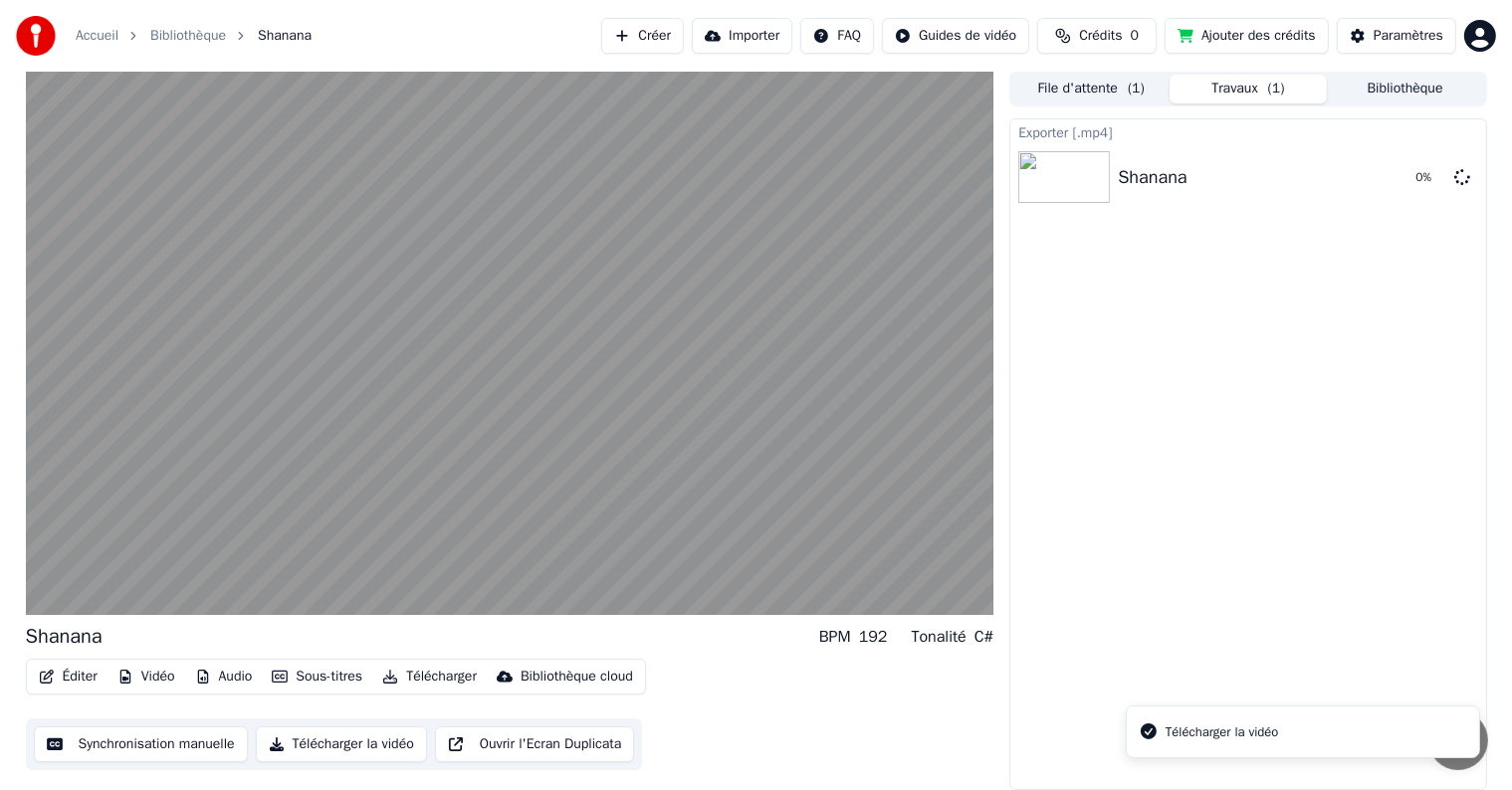 scroll, scrollTop: 0, scrollLeft: 0, axis: both 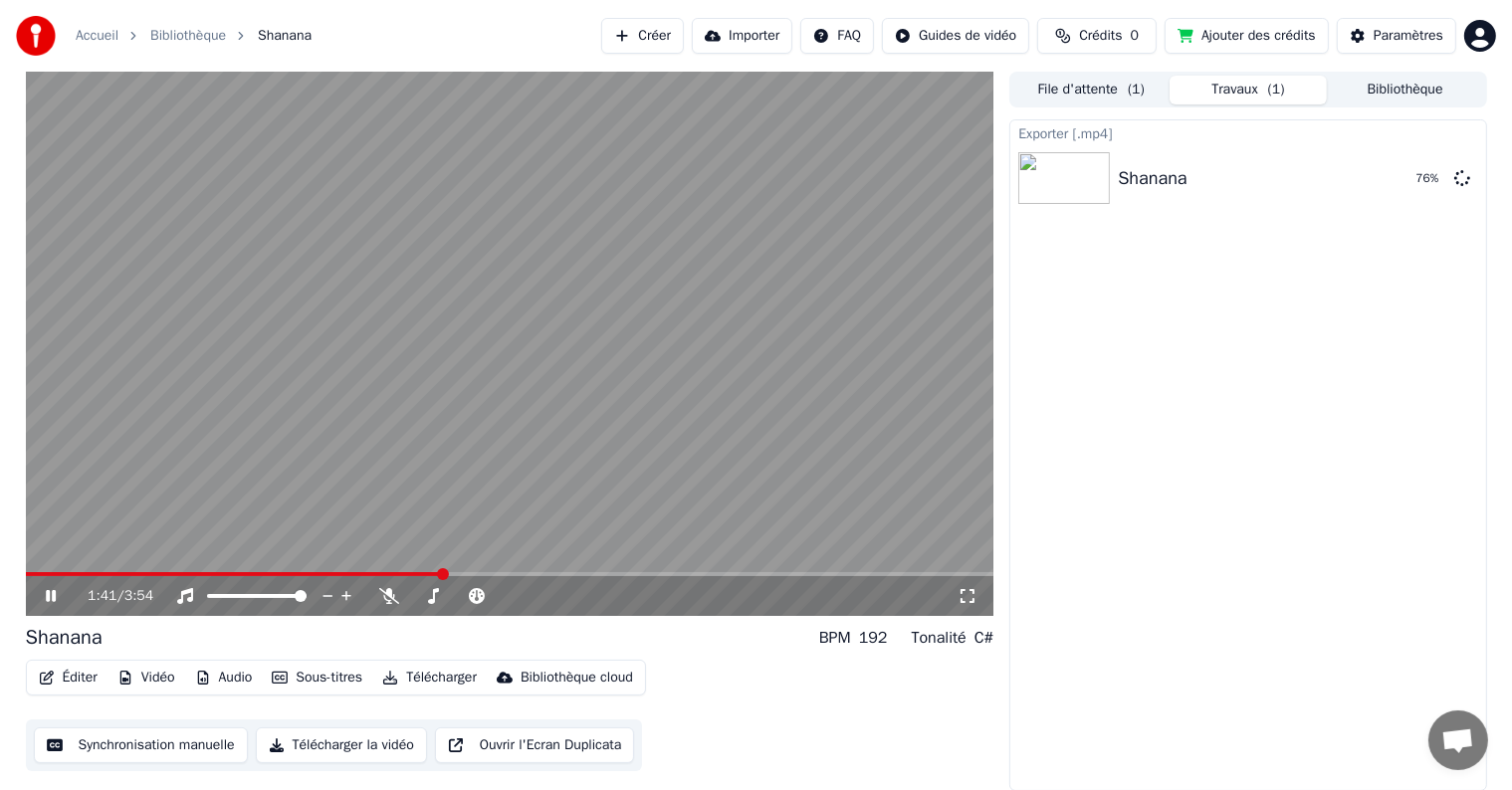 click at bounding box center [510, 343] 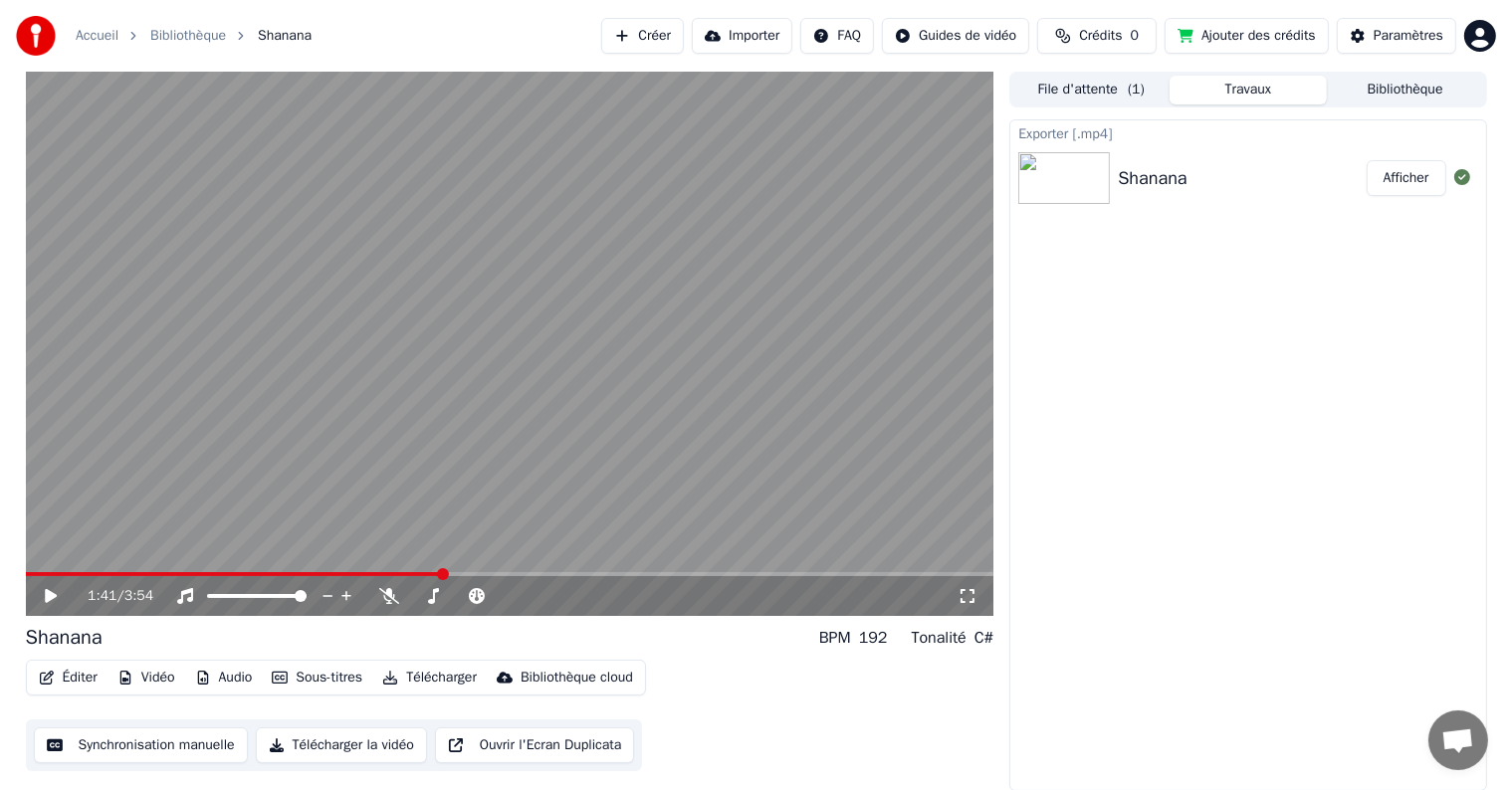 click on "Exporter [.mp4] Shanana Afficher" at bounding box center (1247, 455) 